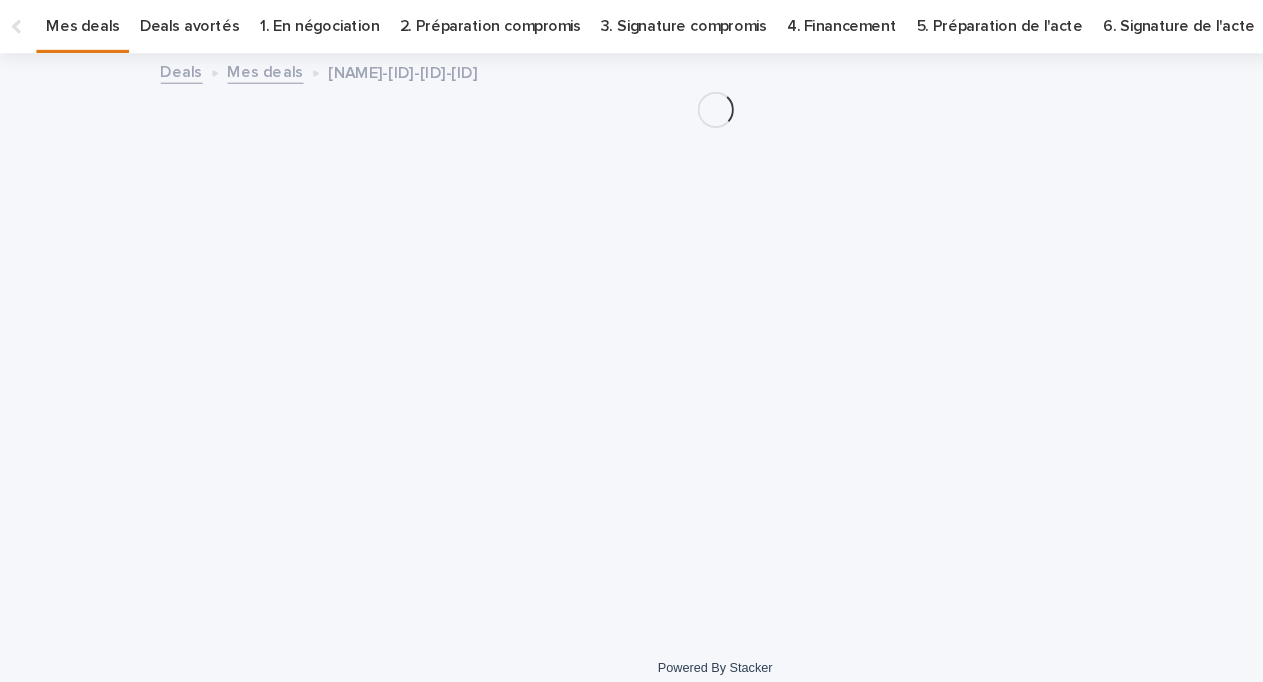 scroll, scrollTop: 0, scrollLeft: 0, axis: both 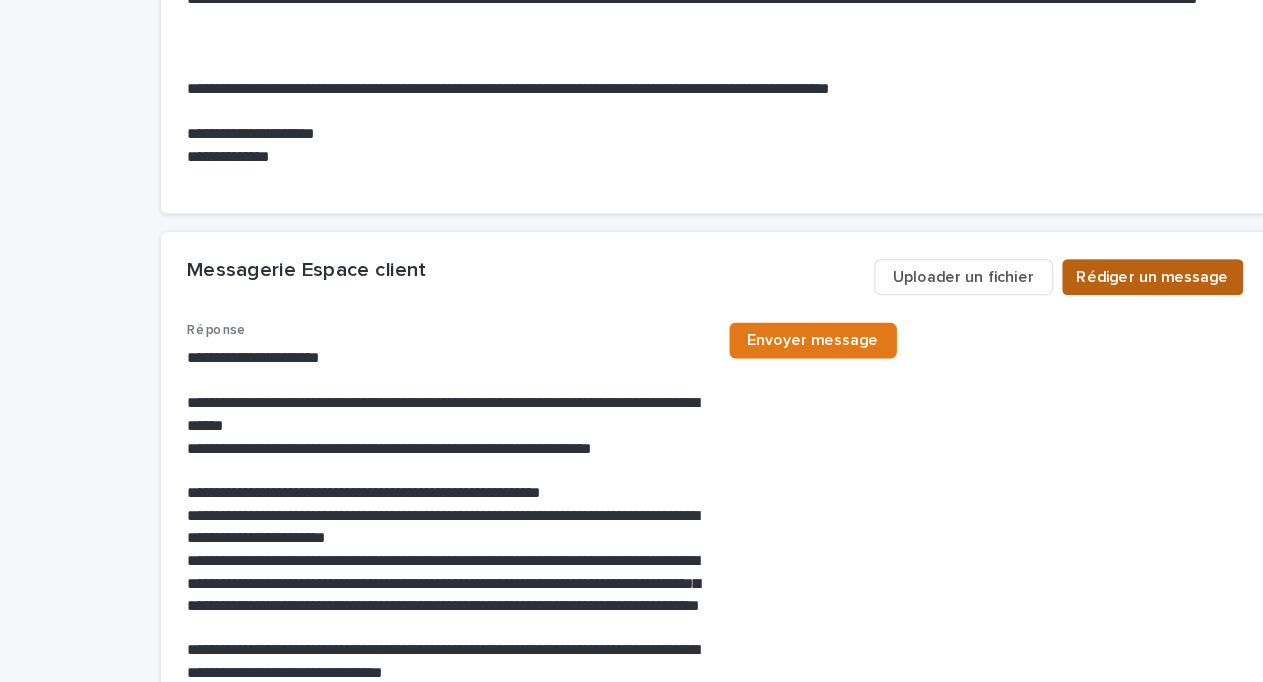 click on "Rédiger un message" at bounding box center (1018, 324) 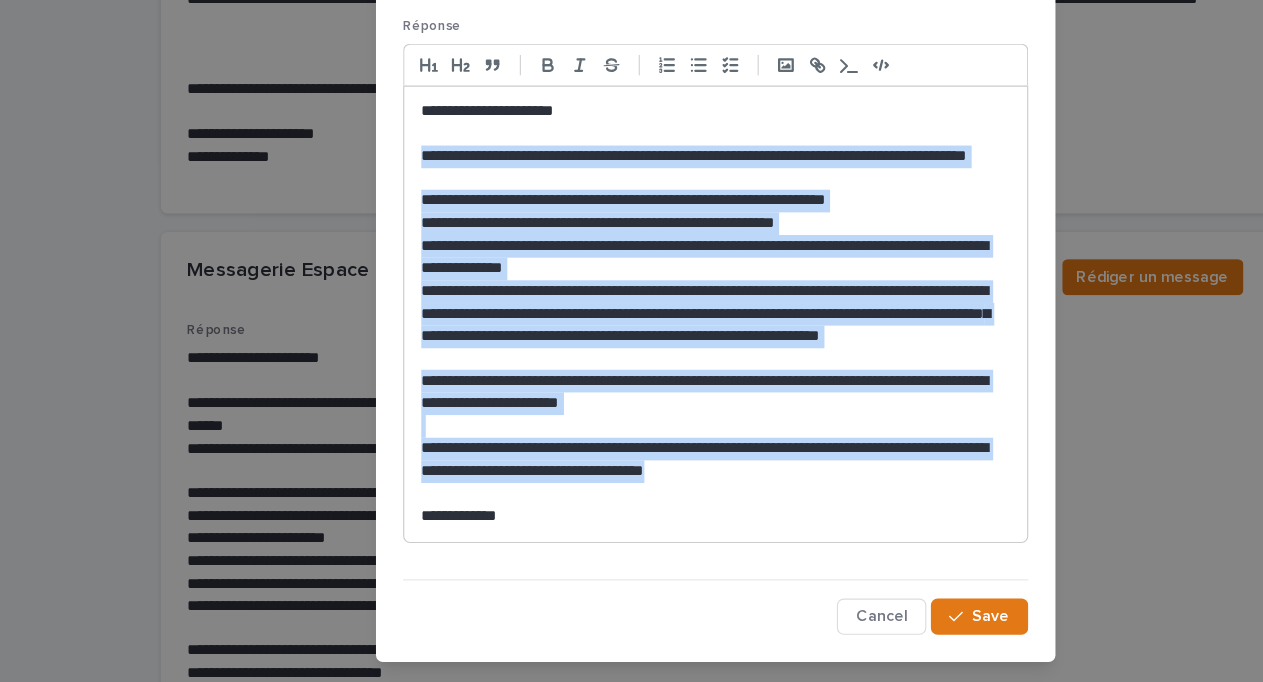 drag, startPoint x: 817, startPoint y: 502, endPoint x: 336, endPoint y: 212, distance: 561.6592 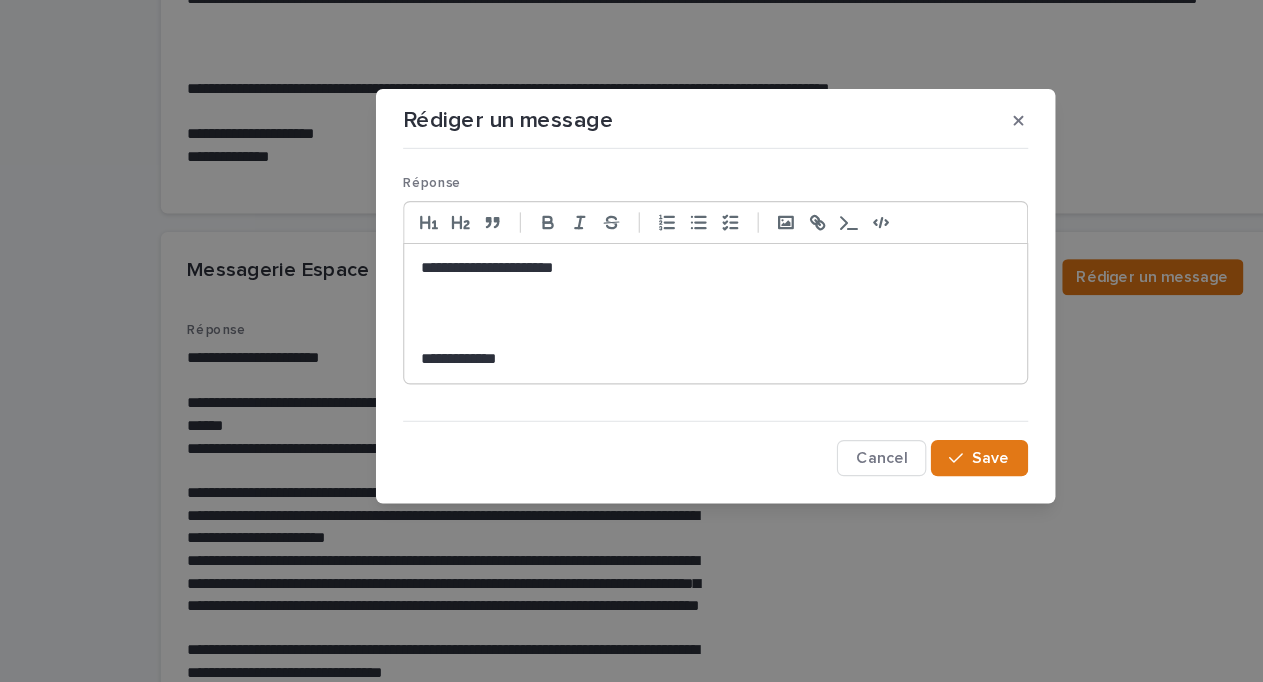 type 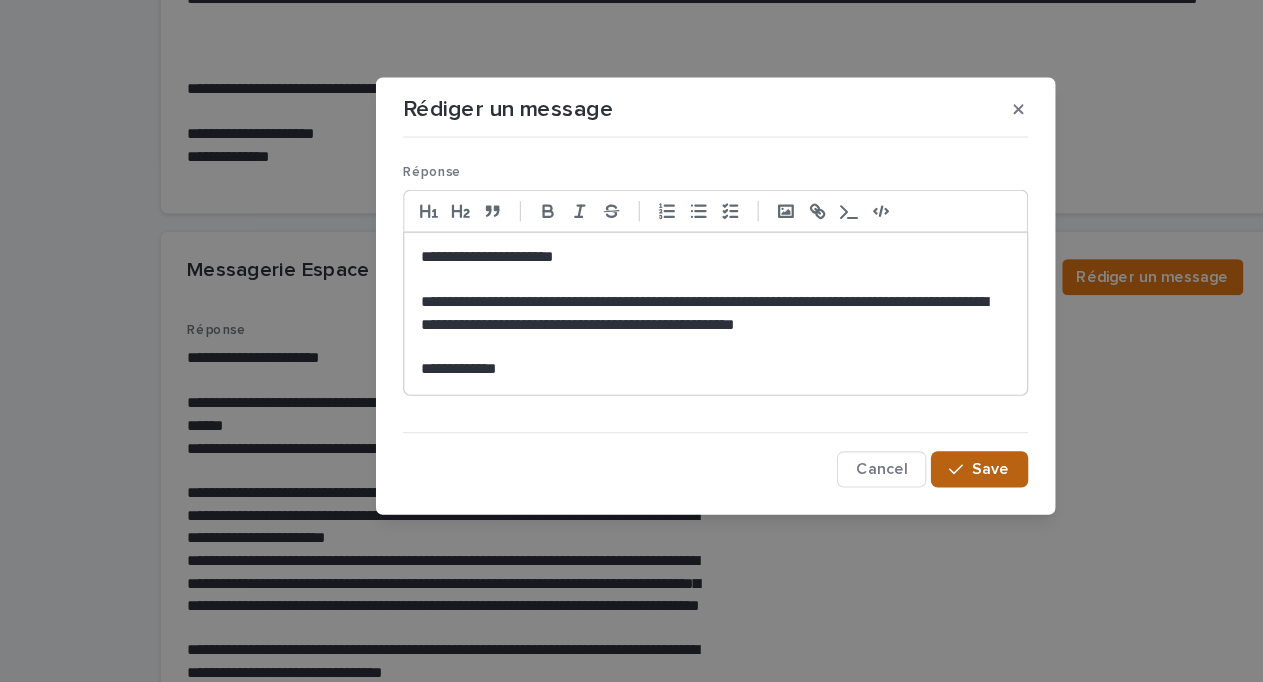 click on "Save" at bounding box center (875, 494) 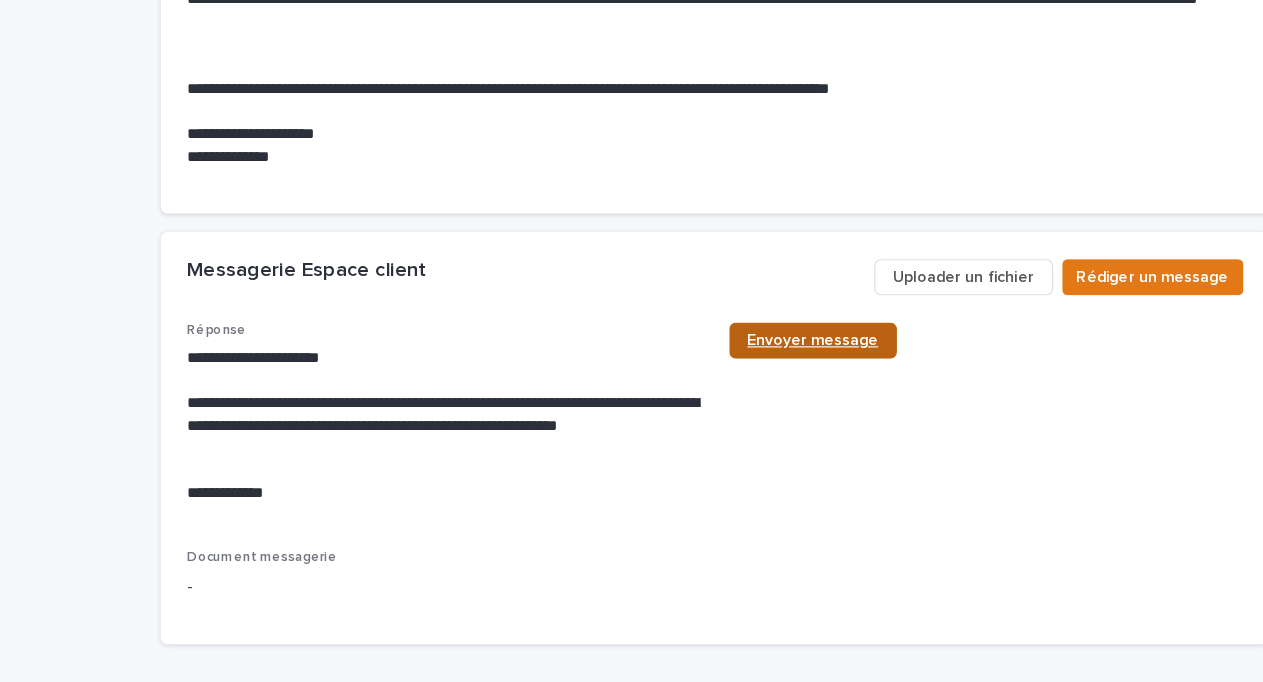 click on "Envoyer message" at bounding box center [718, 380] 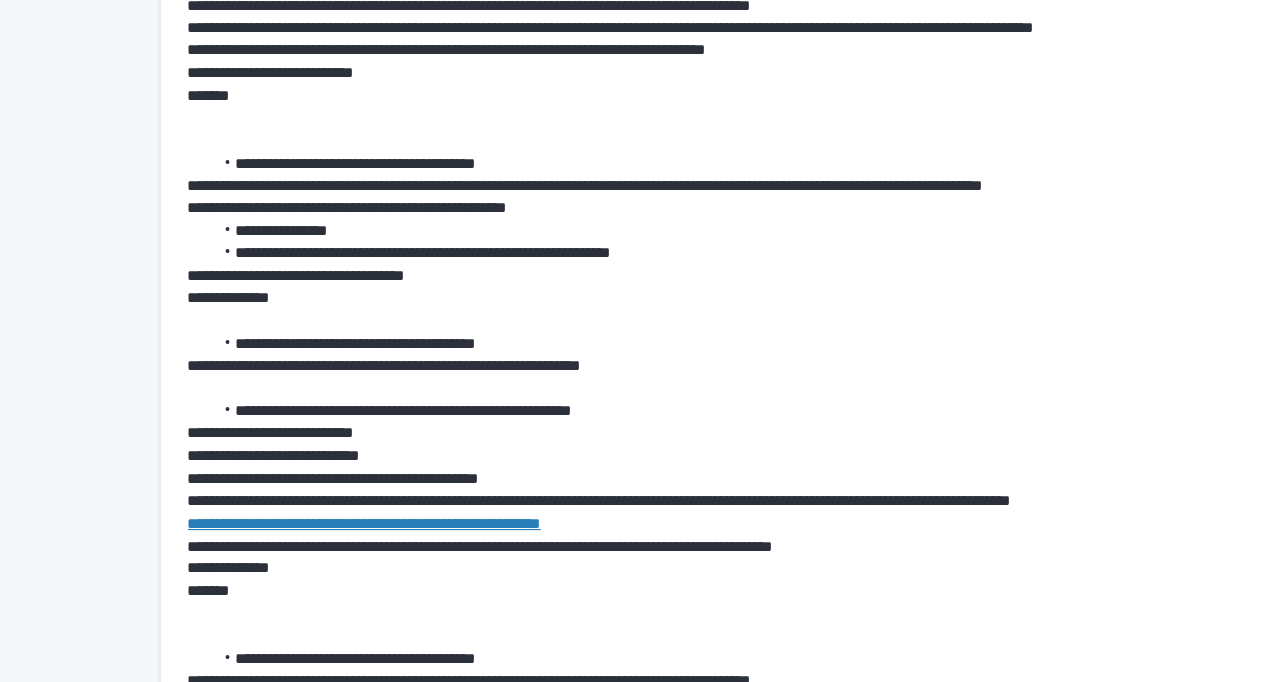 scroll, scrollTop: 0, scrollLeft: 0, axis: both 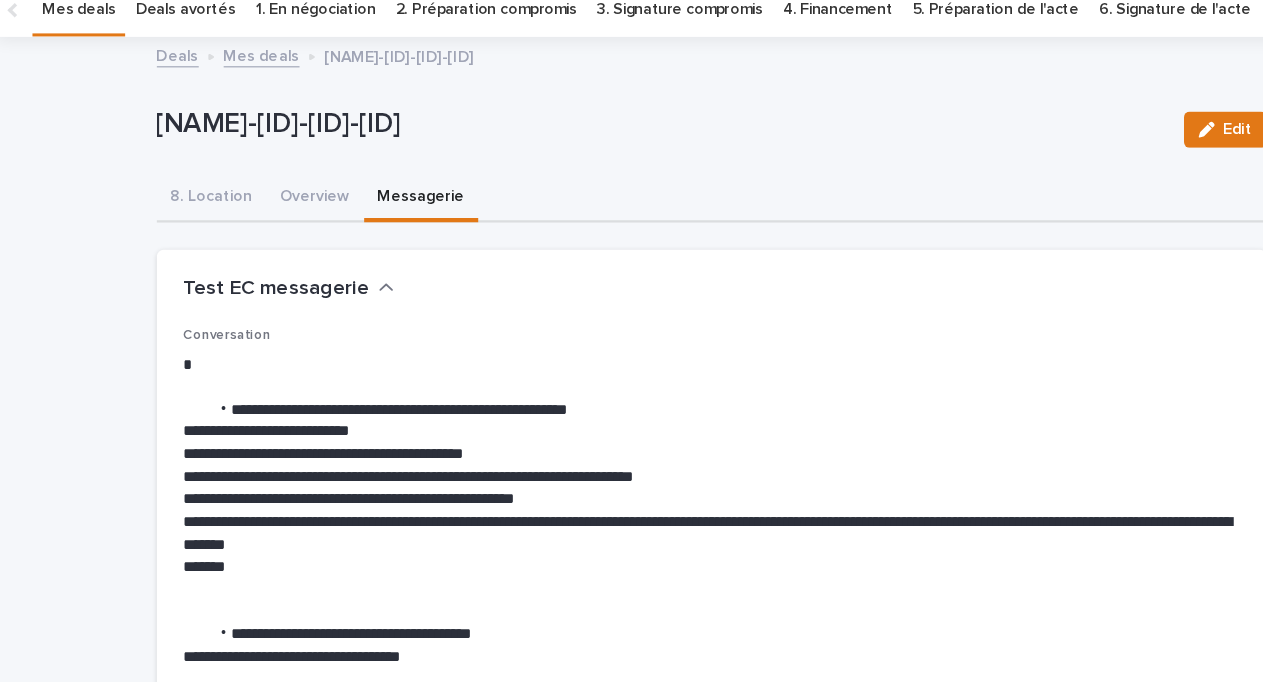 click on "Deals" at bounding box center [160, 126] 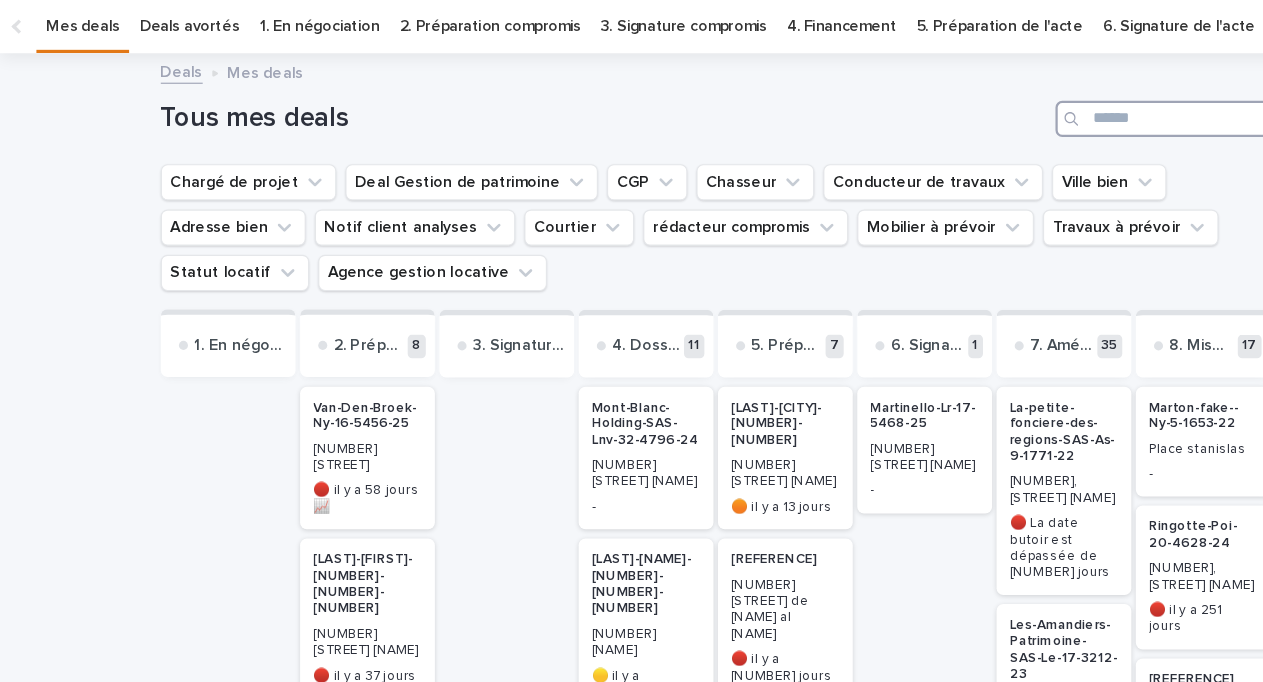 click at bounding box center [1027, 169] 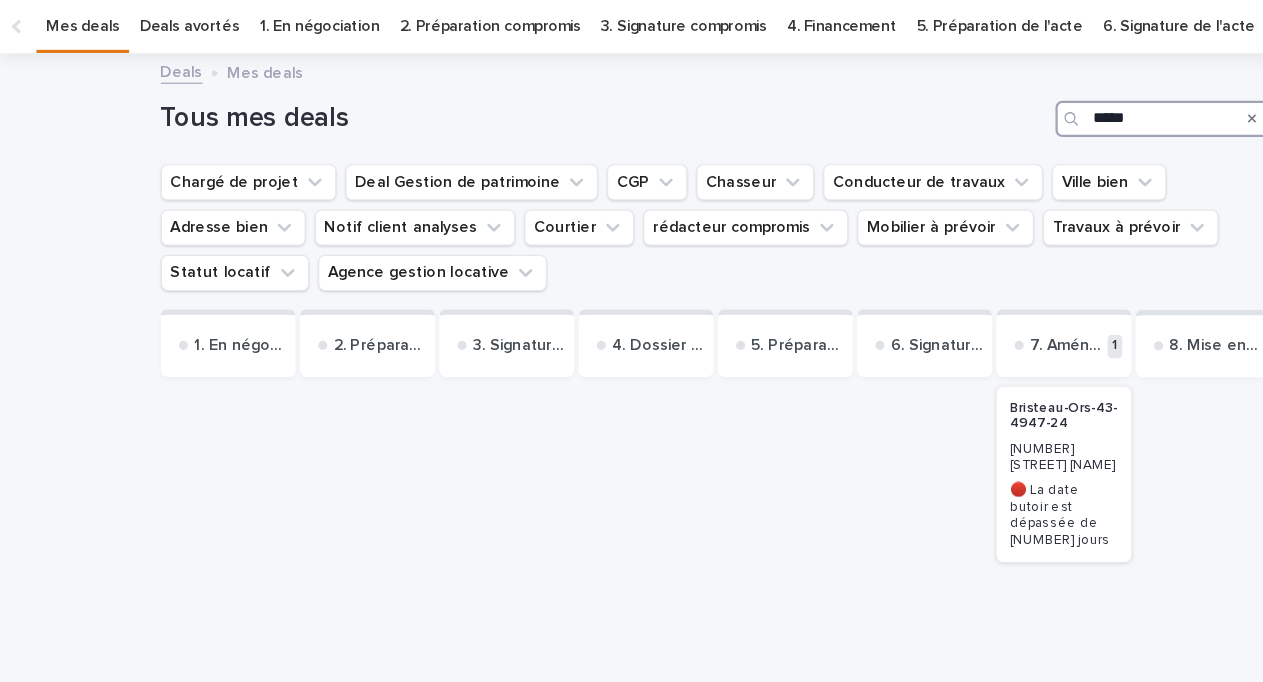 type on "*****" 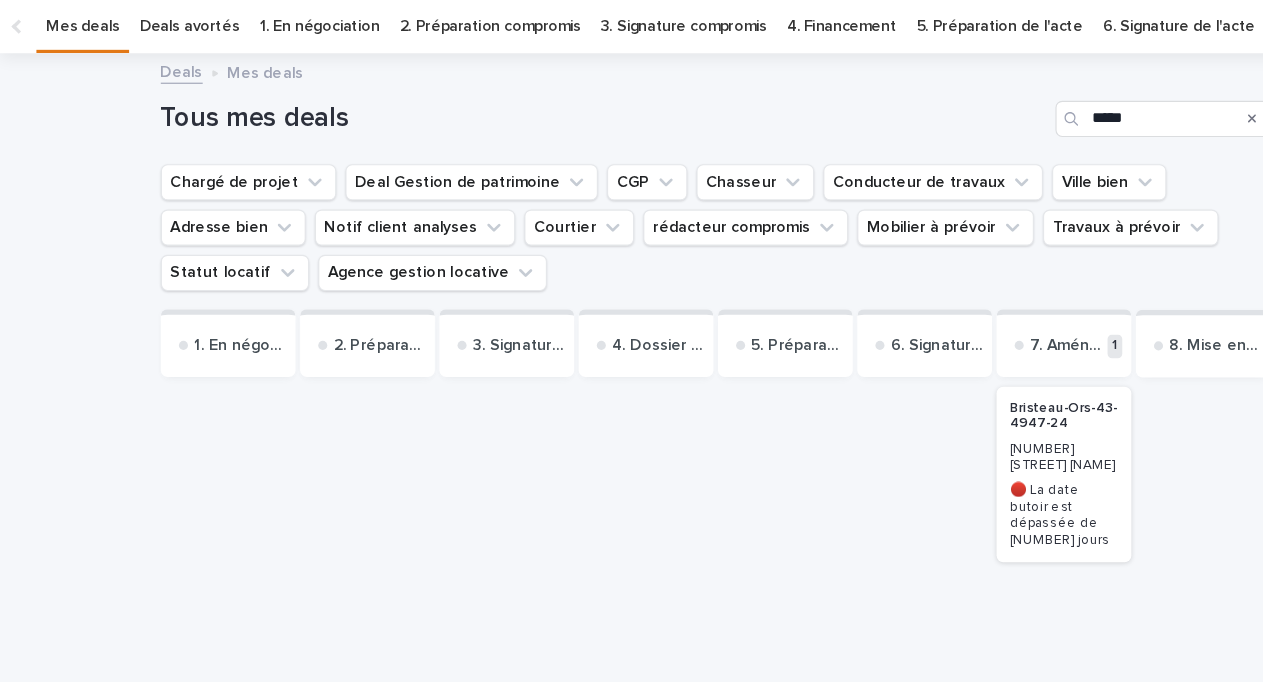click on "Bristeau-Ors-43-4947-24" at bounding box center [939, 431] 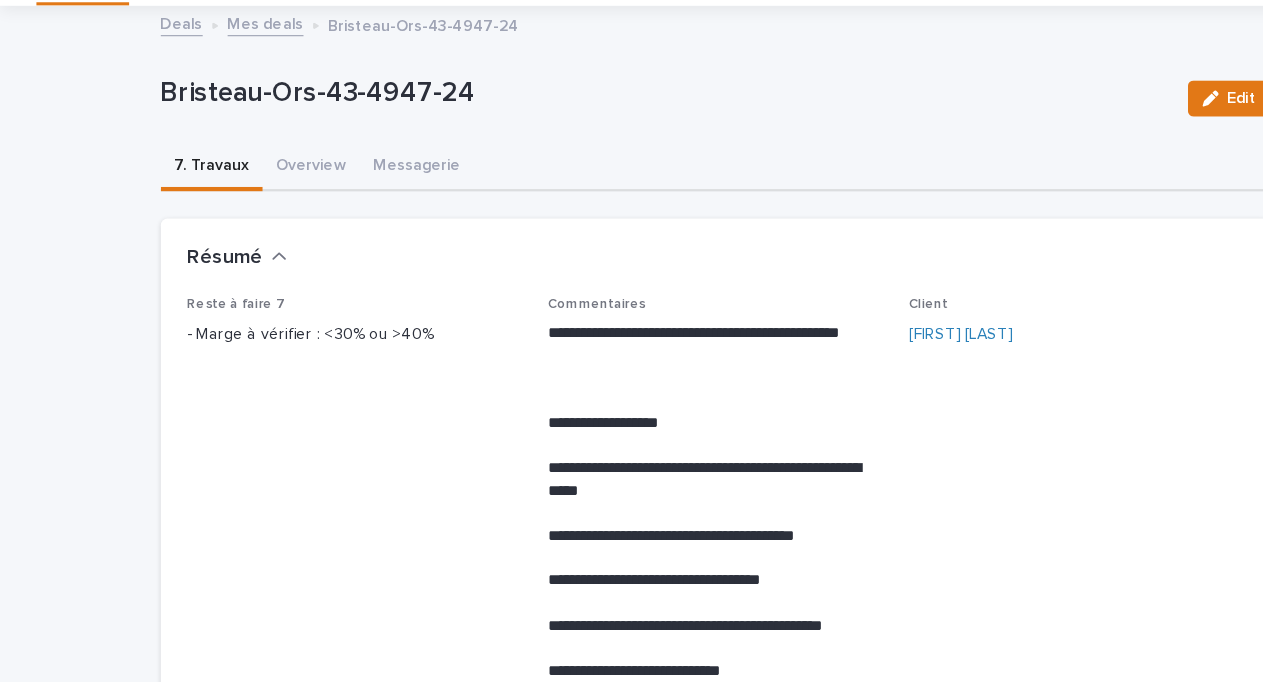 scroll, scrollTop: 115, scrollLeft: 0, axis: vertical 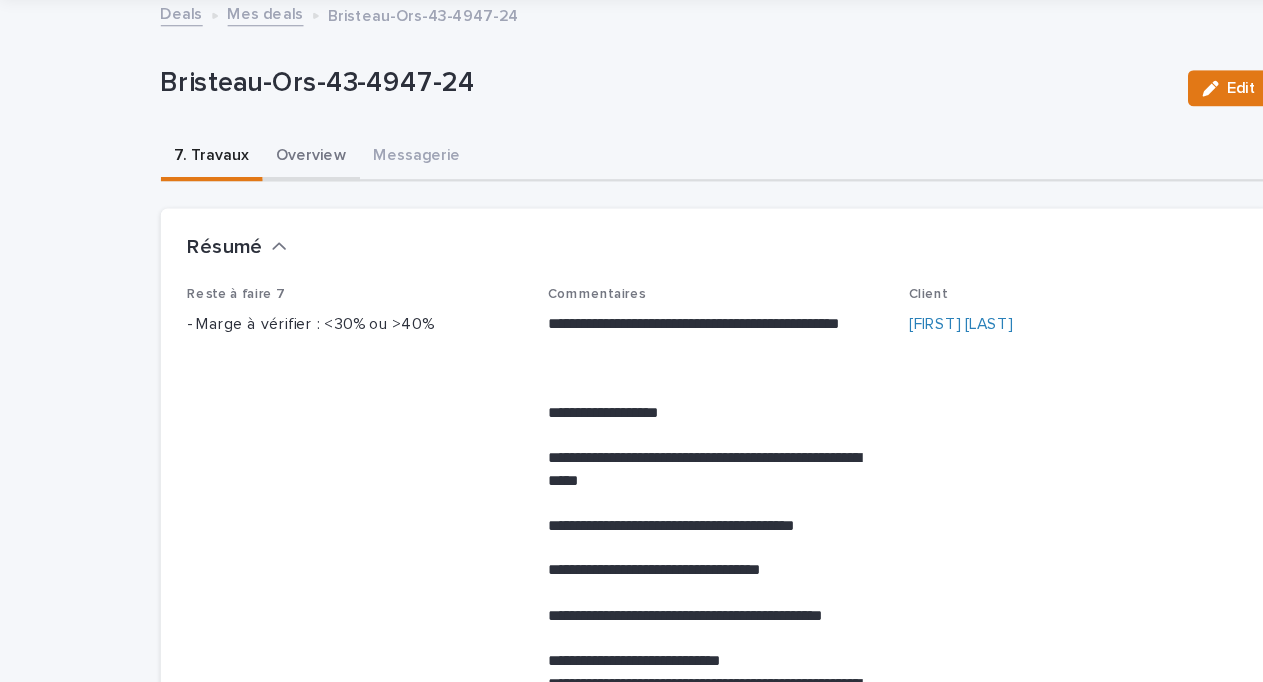 click on "Overview" at bounding box center (275, 139) 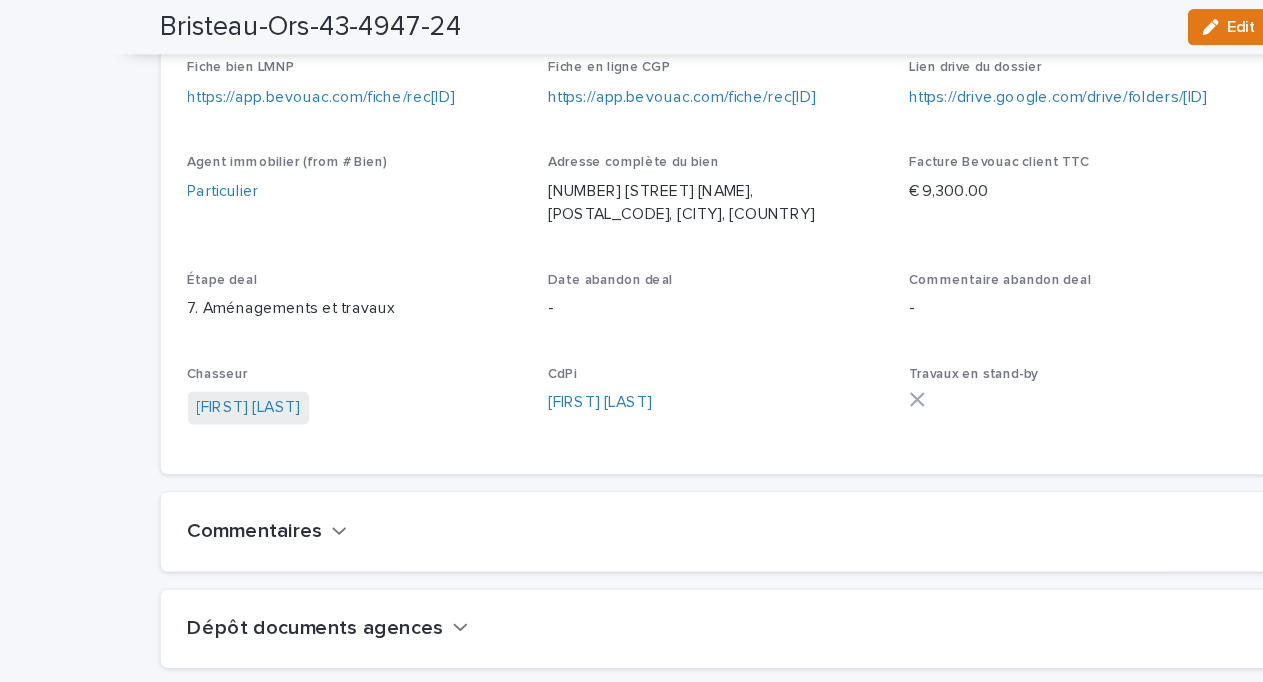 scroll, scrollTop: 359, scrollLeft: 0, axis: vertical 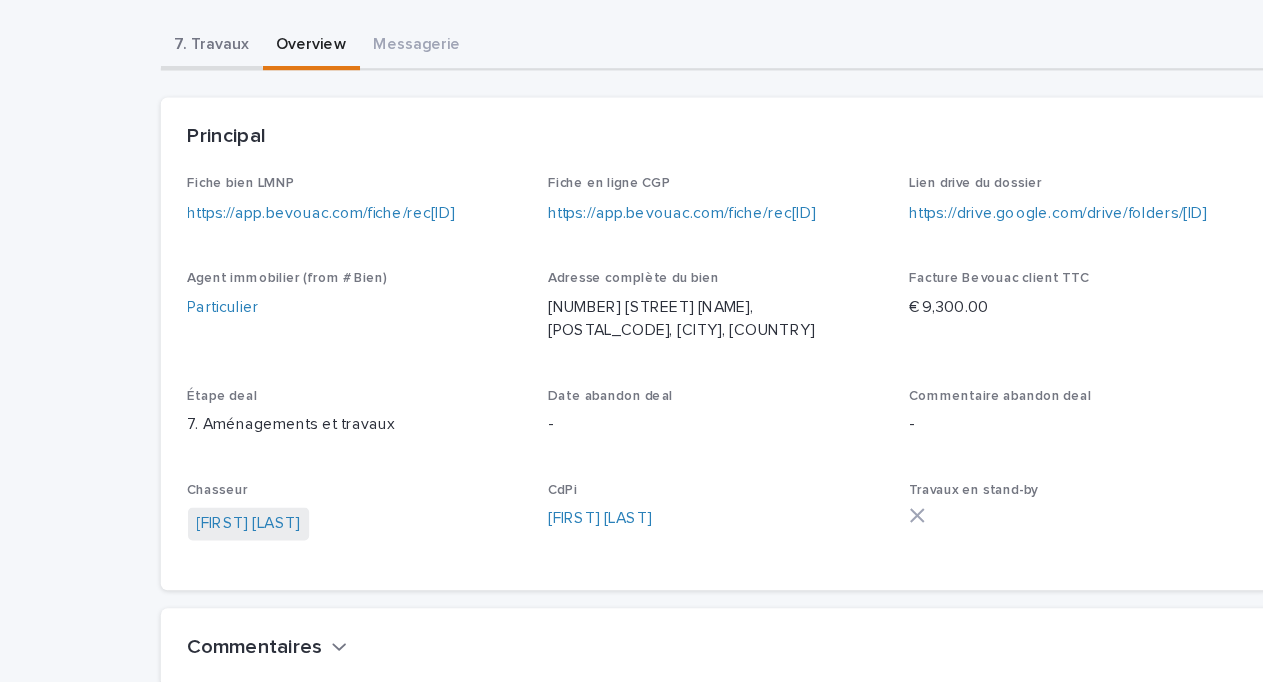 click on "7. Travaux" at bounding box center [187, 41] 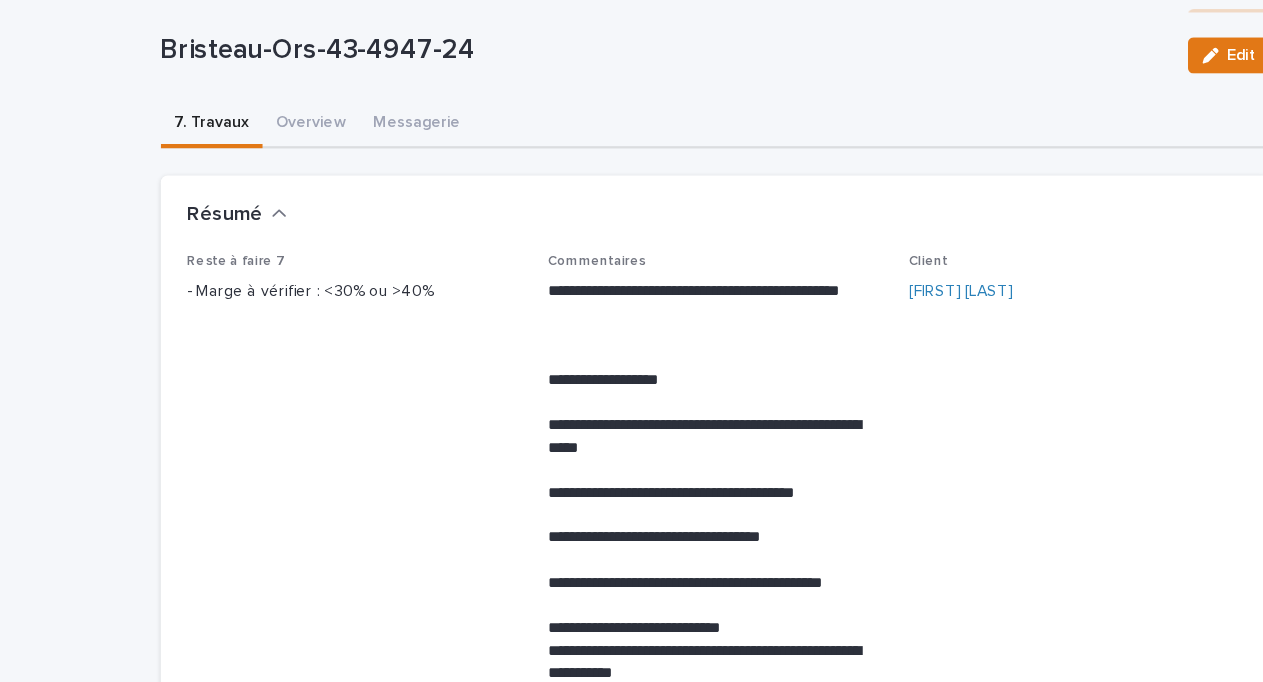 scroll, scrollTop: 137, scrollLeft: 0, axis: vertical 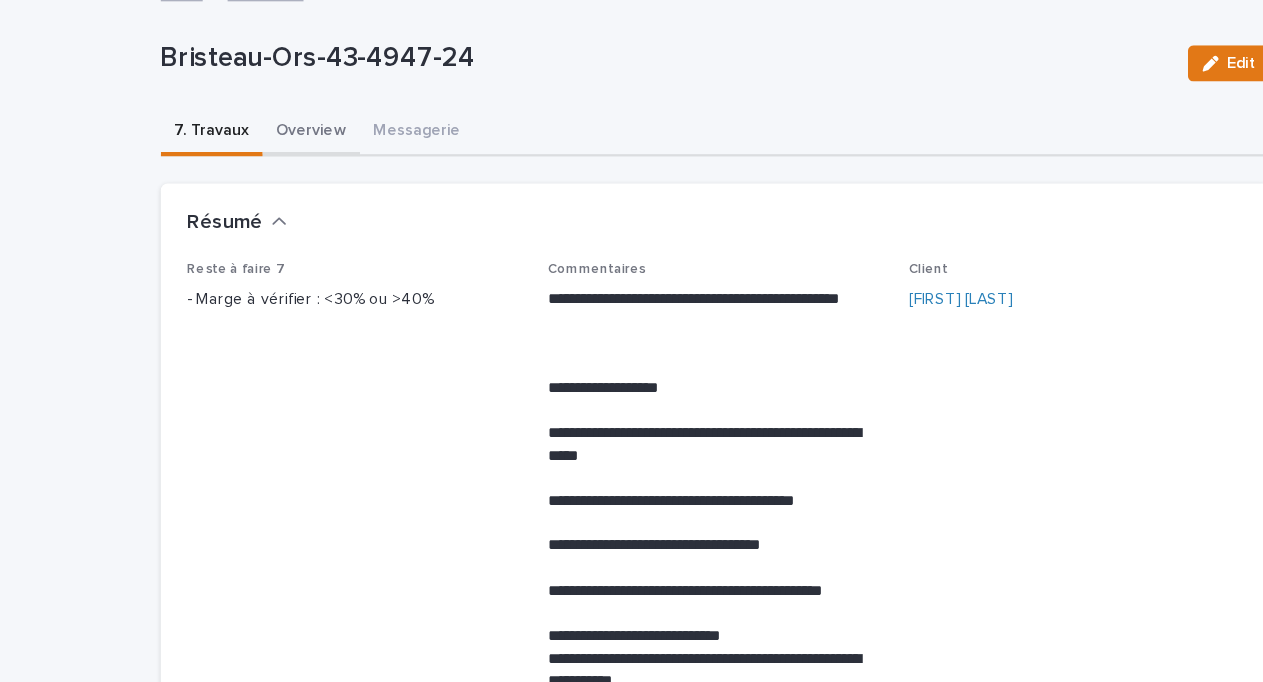 click on "Overview" at bounding box center [275, 117] 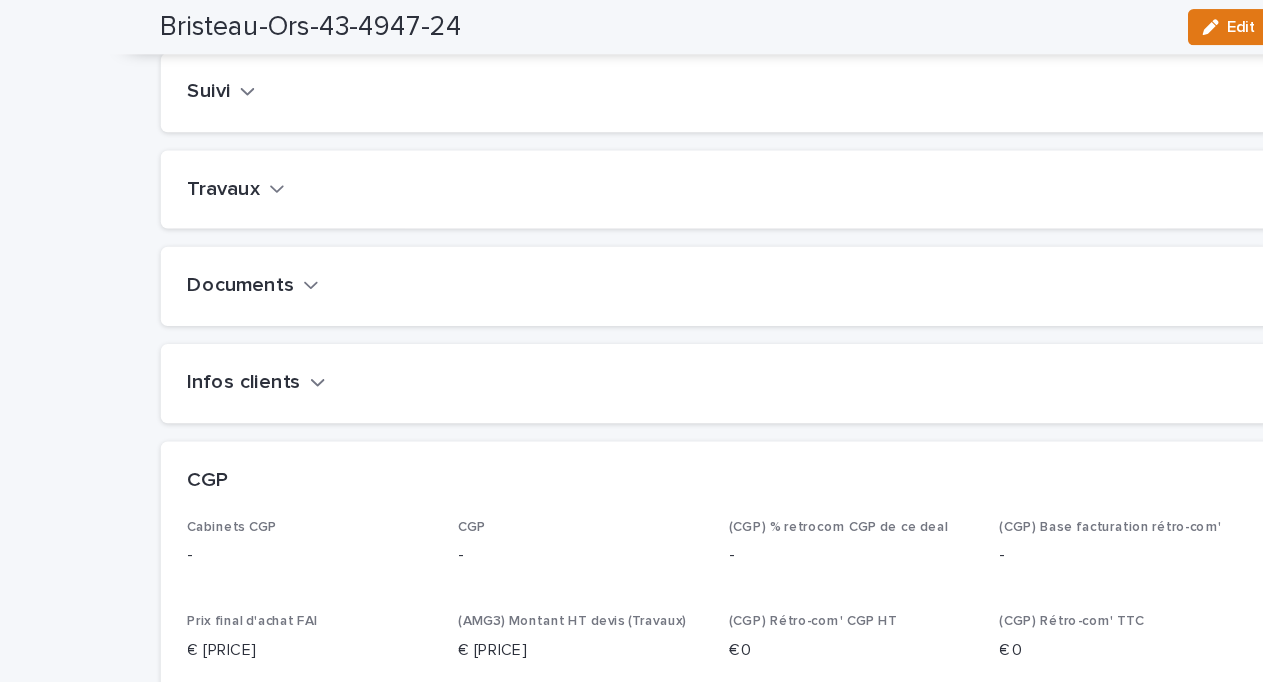 scroll, scrollTop: 873, scrollLeft: 0, axis: vertical 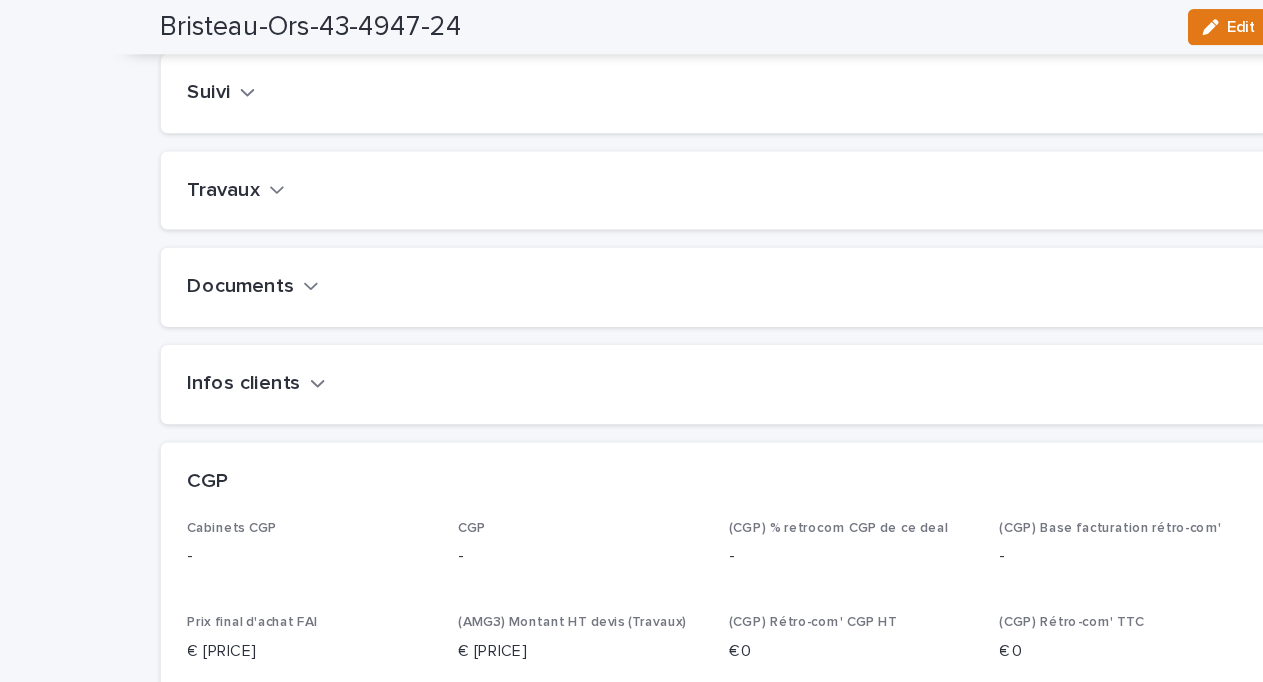 click 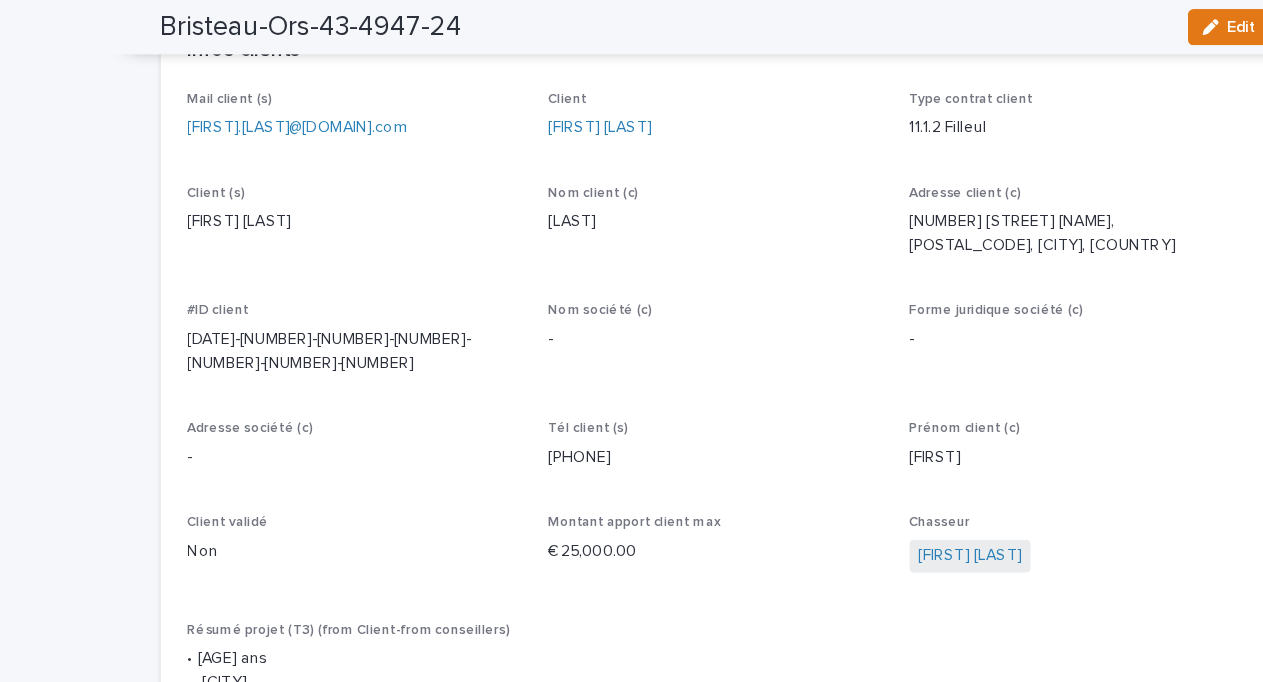 scroll, scrollTop: 1175, scrollLeft: 0, axis: vertical 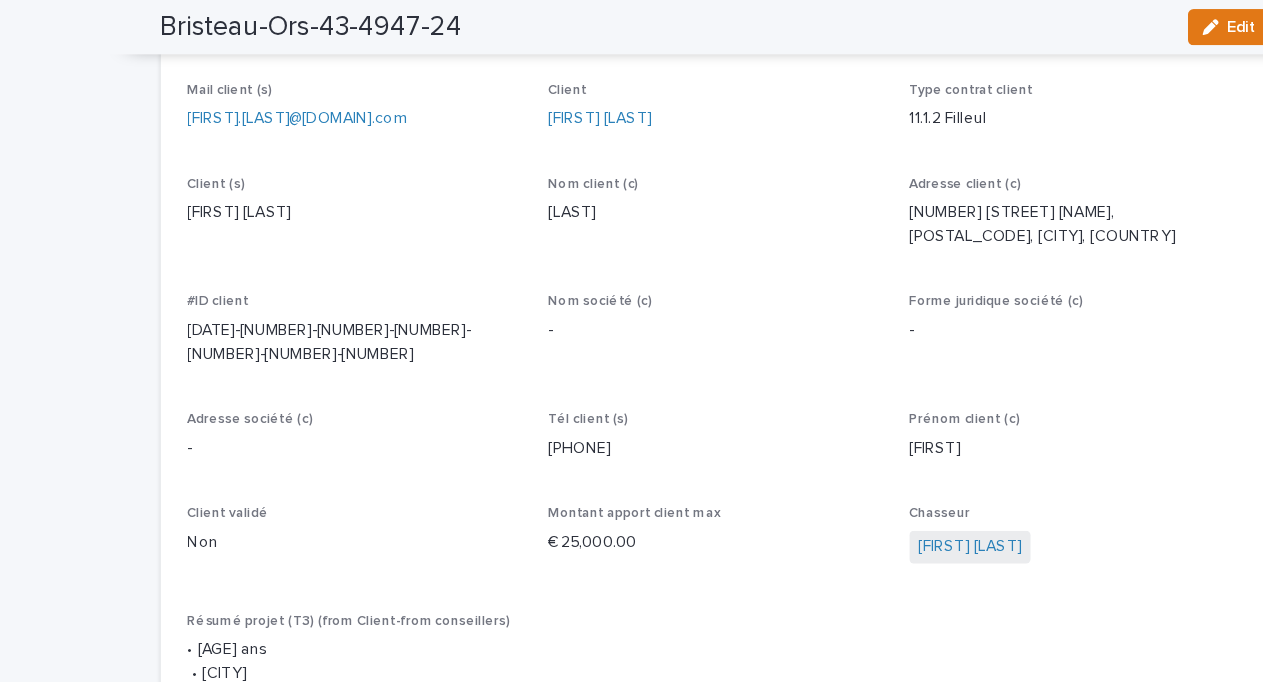 drag, startPoint x: 581, startPoint y: 397, endPoint x: 473, endPoint y: 397, distance: 108 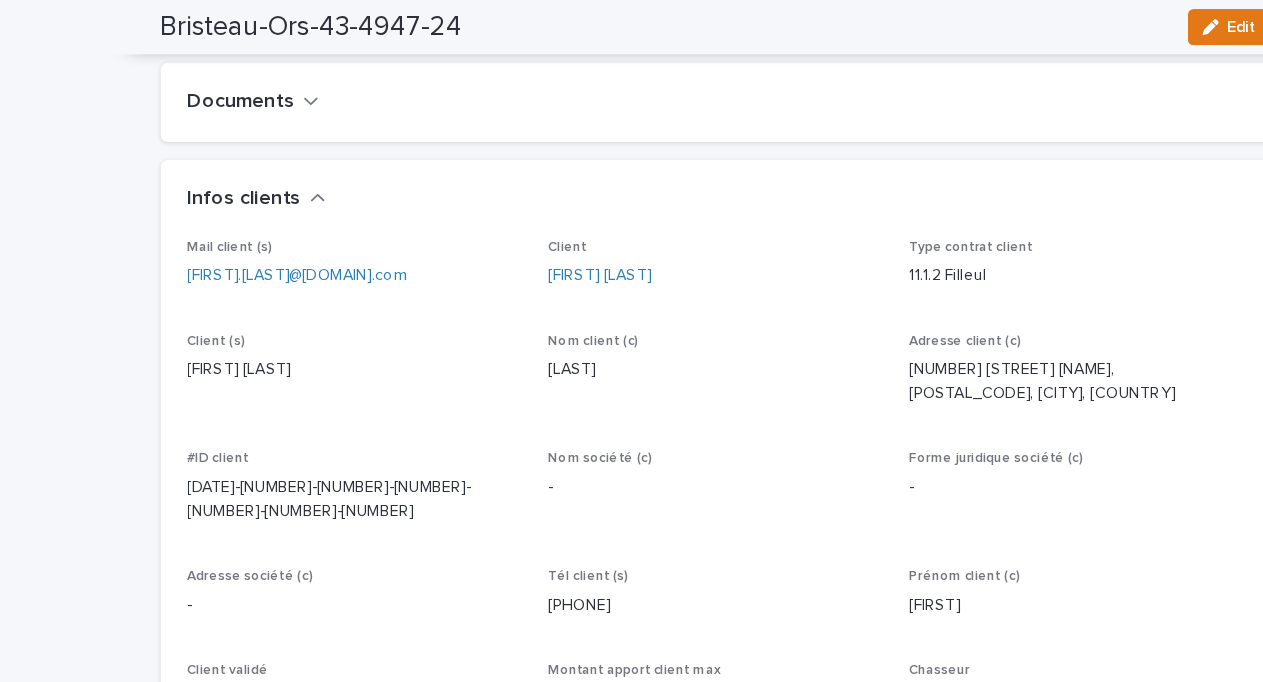 scroll, scrollTop: 1061, scrollLeft: 0, axis: vertical 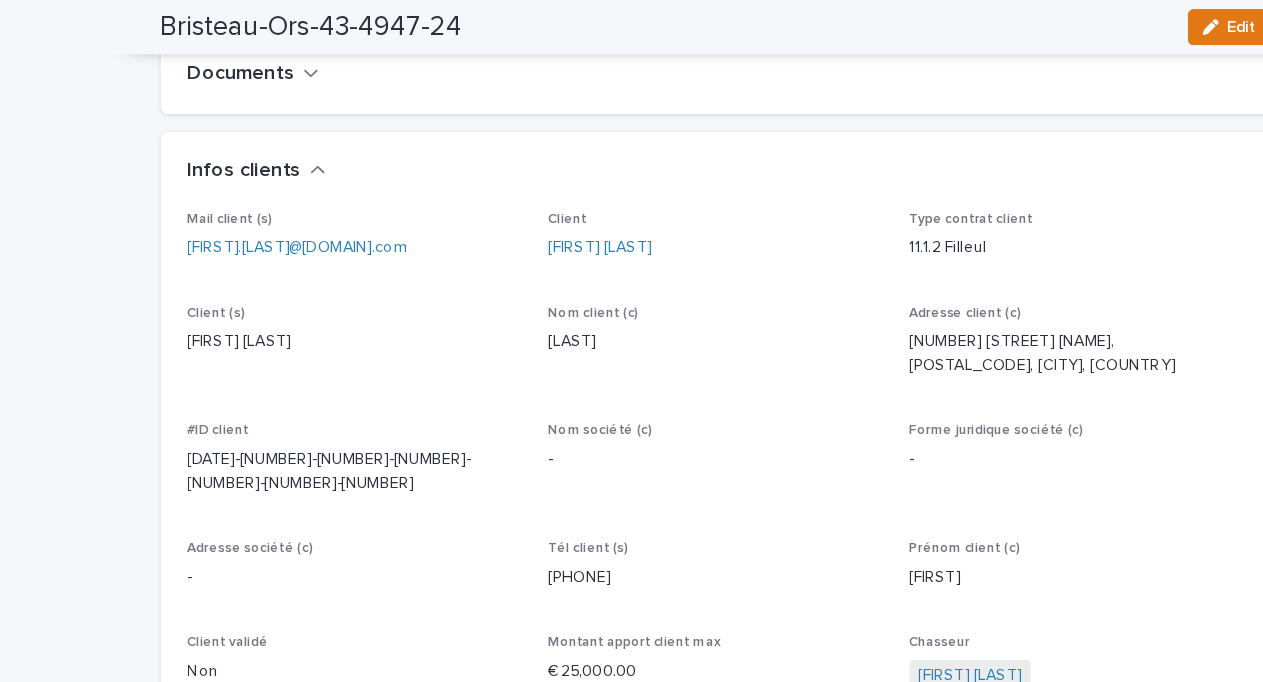 click on "Documents" at bounding box center [628, 66] 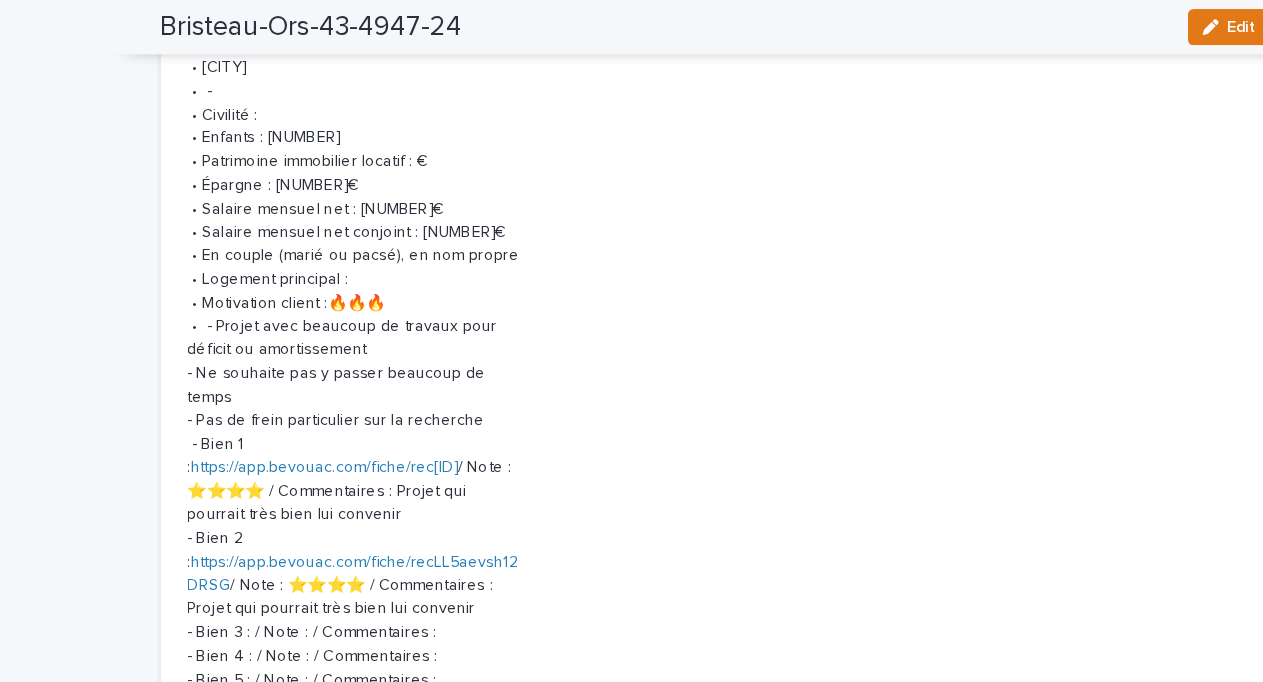 scroll, scrollTop: 3474, scrollLeft: 0, axis: vertical 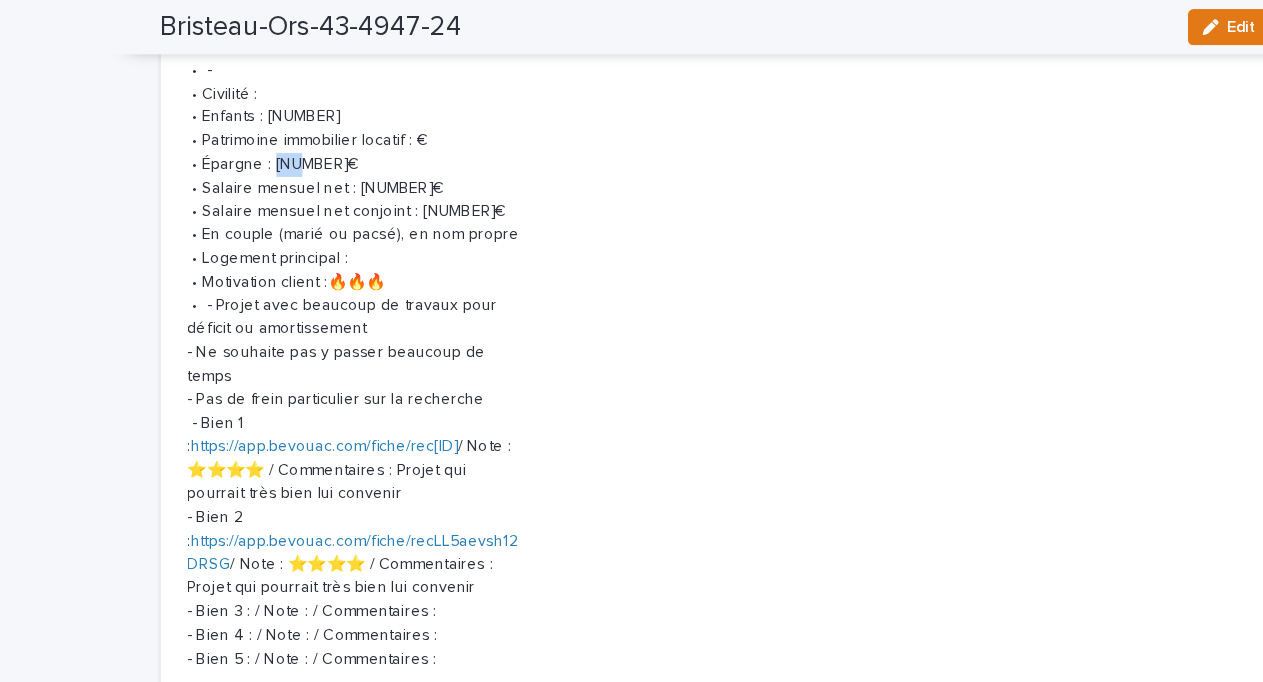 drag, startPoint x: 266, startPoint y: 143, endPoint x: 240, endPoint y: 145, distance: 26.076809 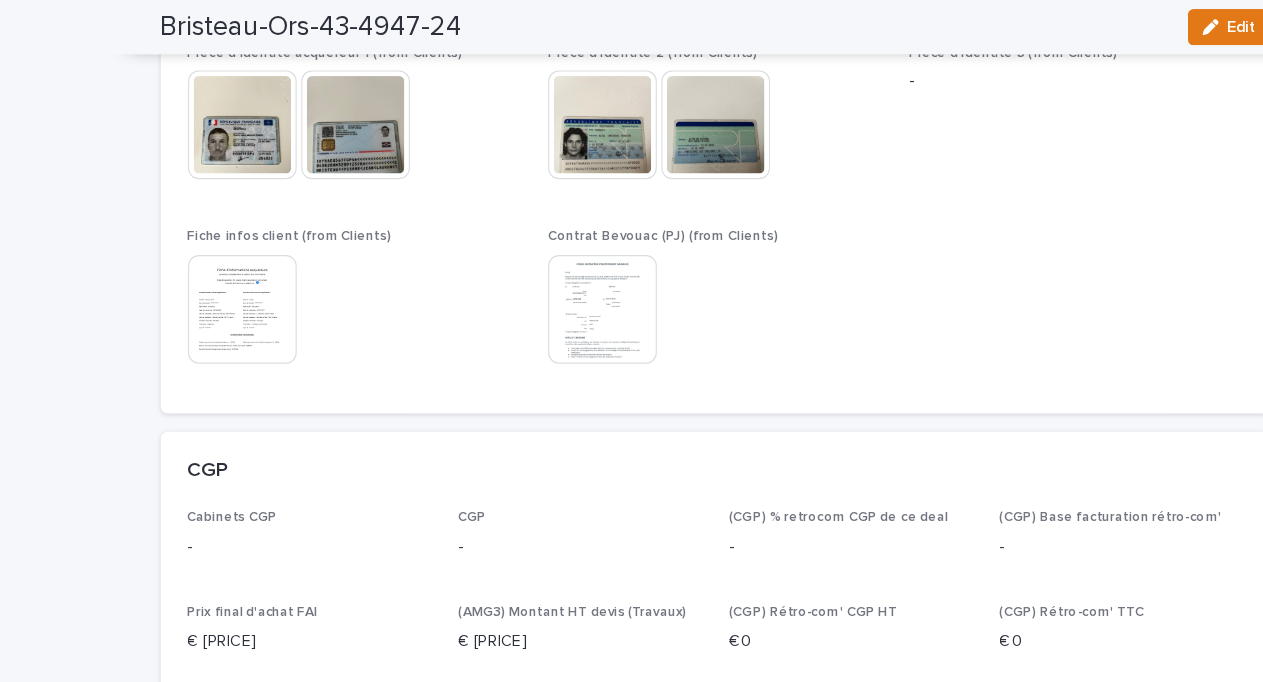 scroll, scrollTop: 4338, scrollLeft: 0, axis: vertical 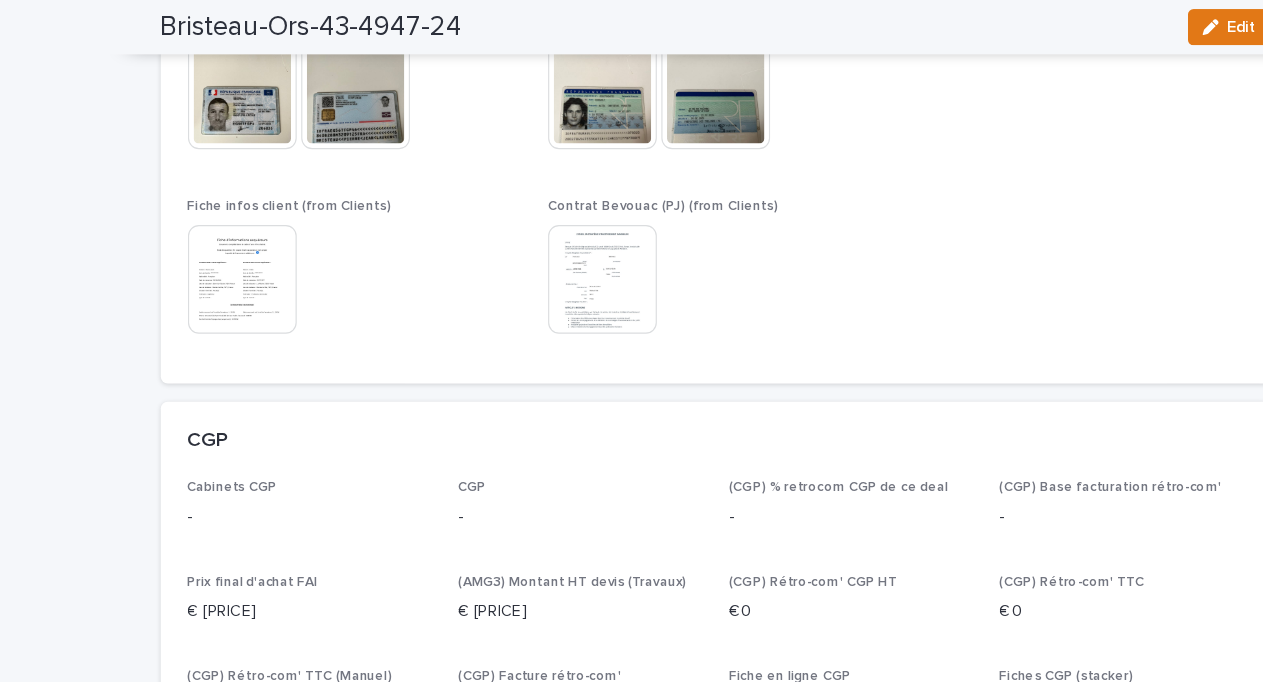 click at bounding box center [214, 84] 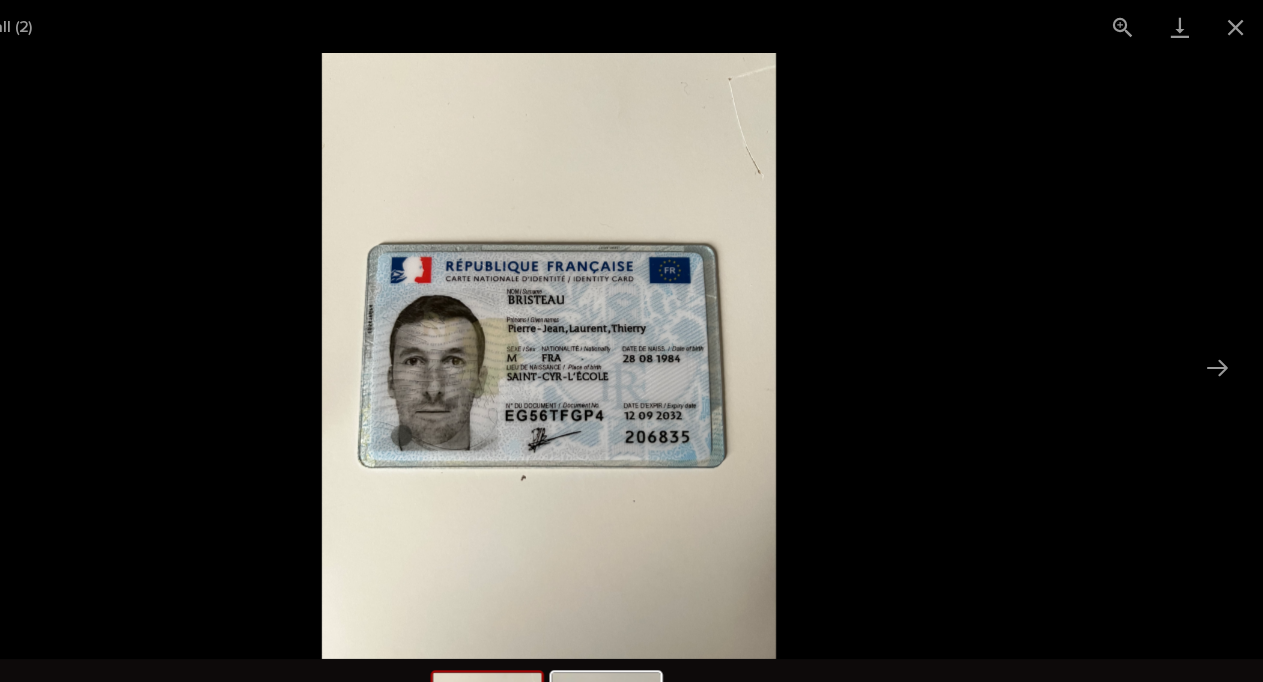 scroll, scrollTop: 0, scrollLeft: 0, axis: both 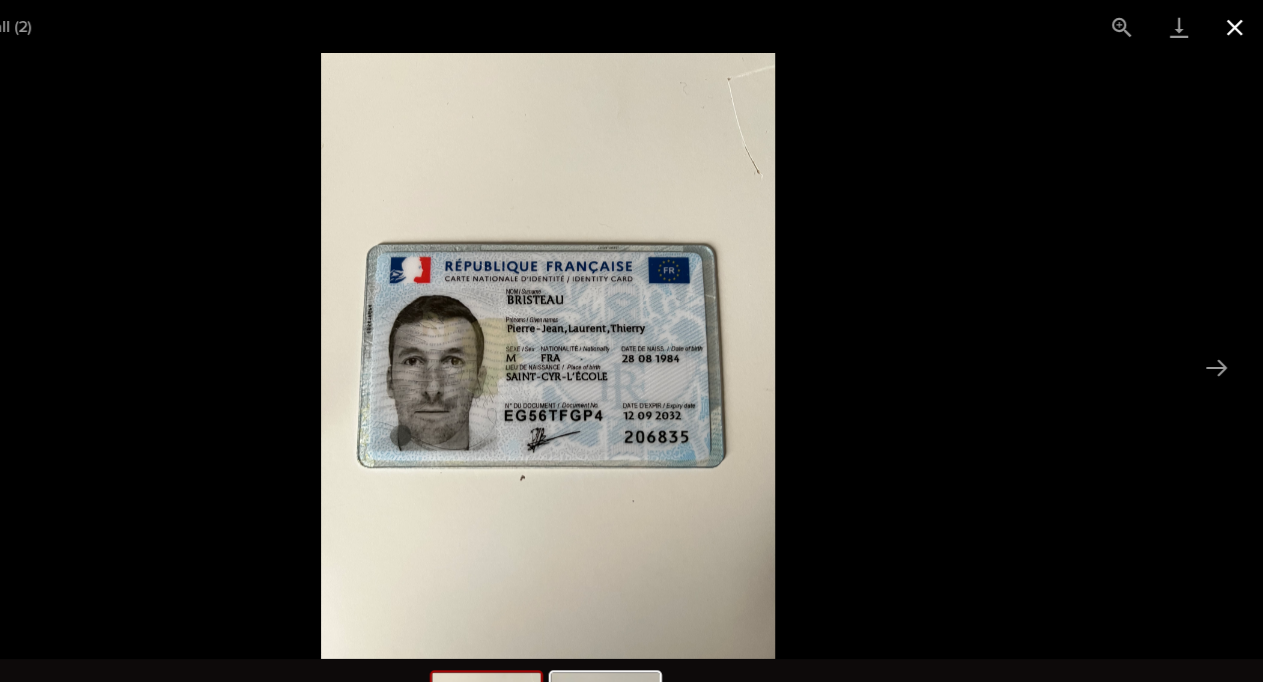 click at bounding box center (1238, 23) 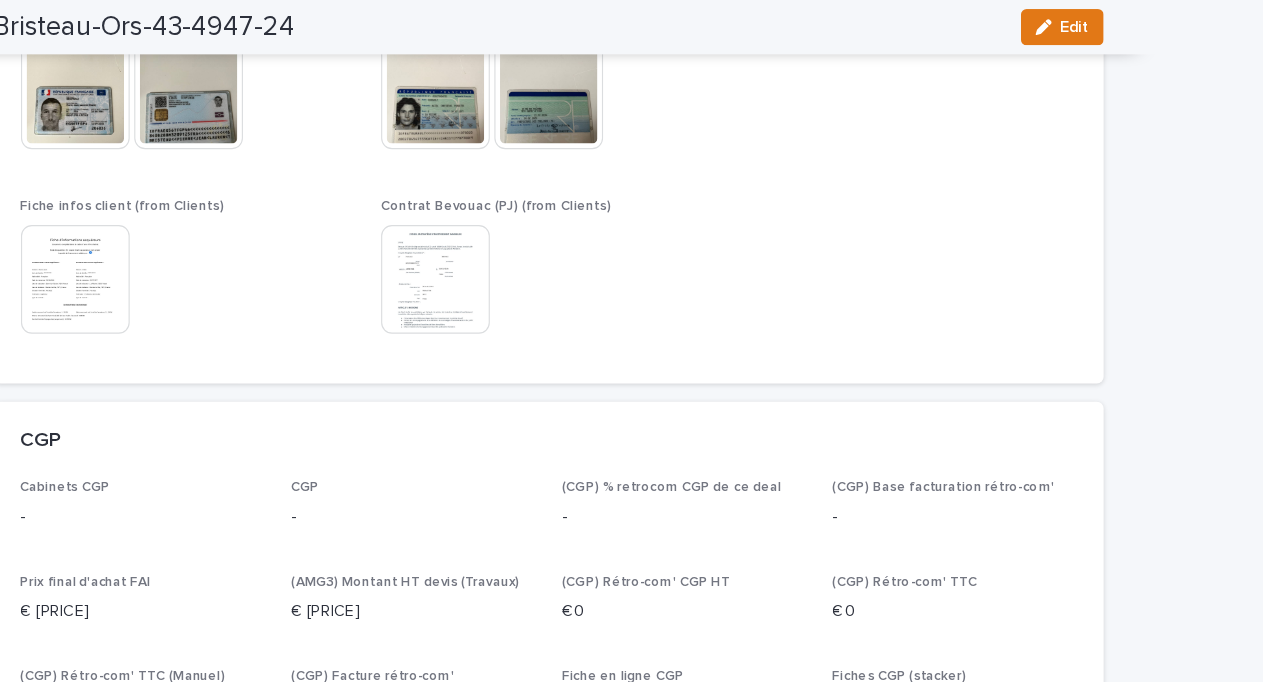 click on "[NAME]-[ID]-[ID] Edit" at bounding box center [632, 24] 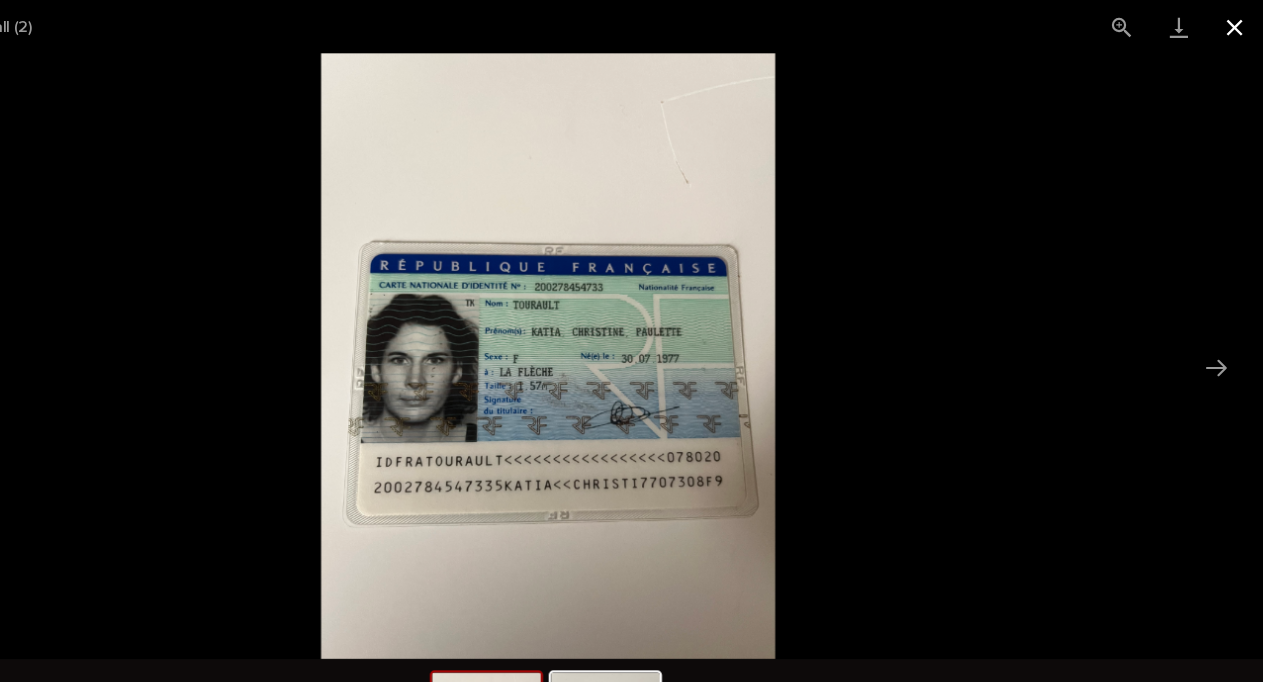 click at bounding box center [1238, 23] 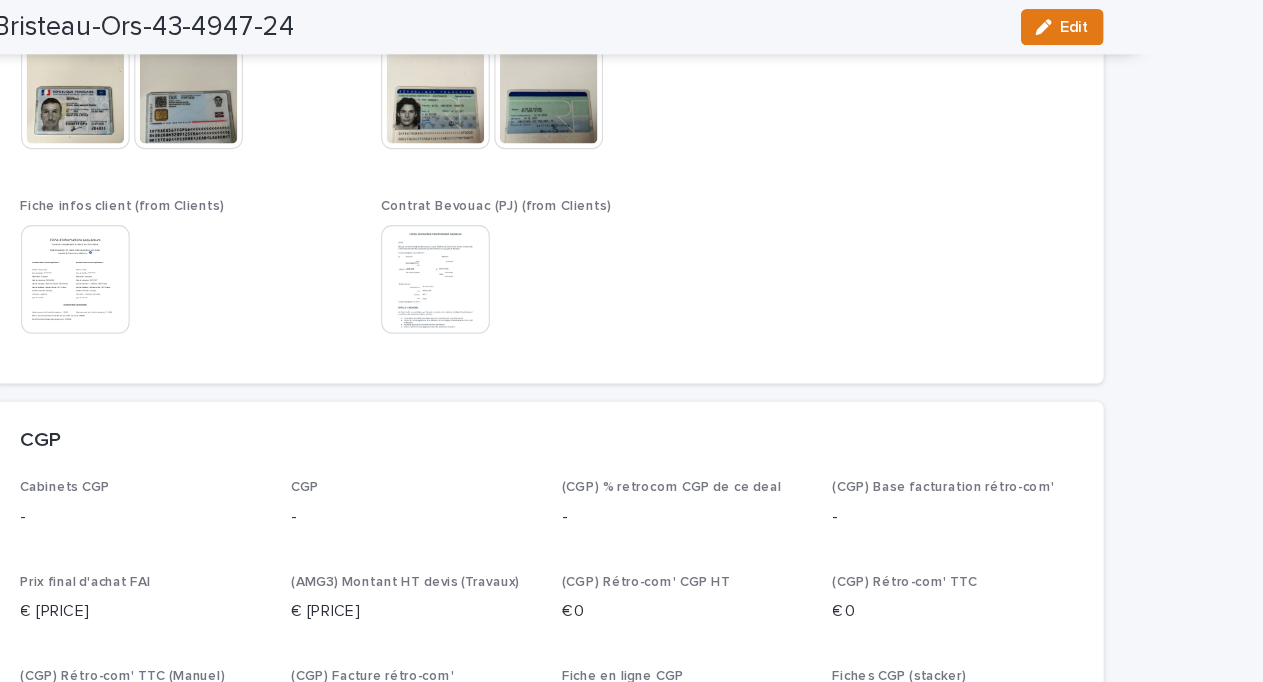click at bounding box center [214, 84] 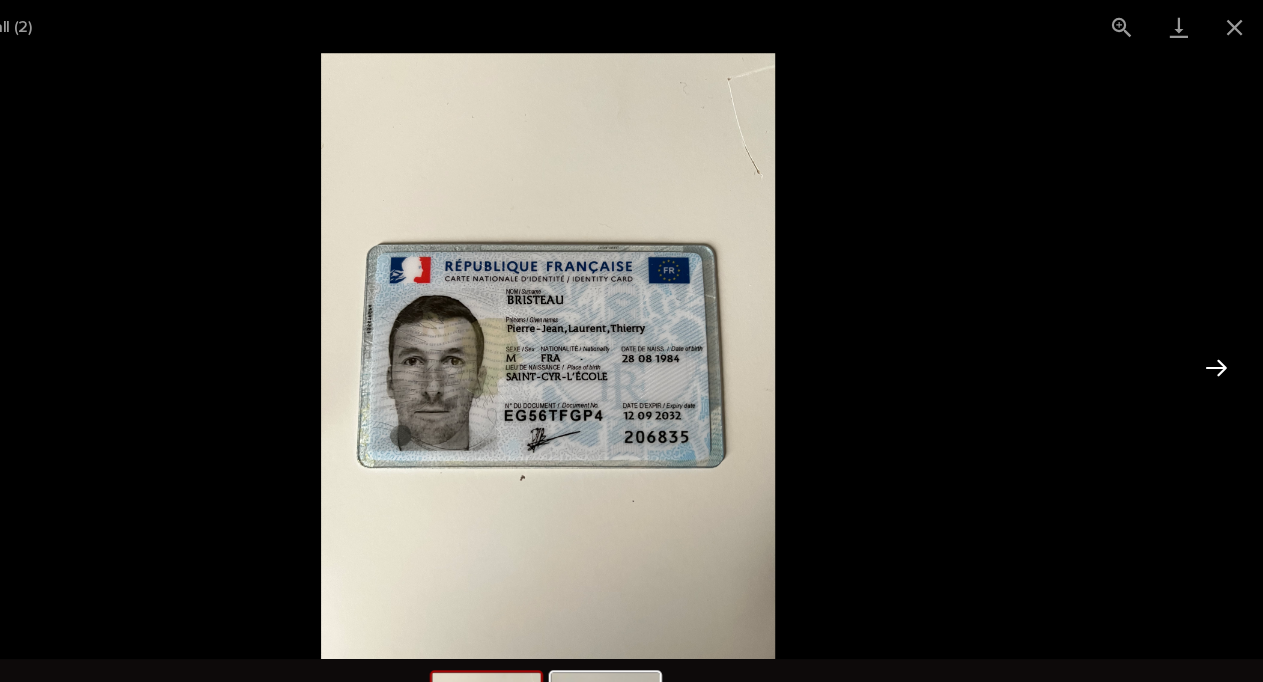 click at bounding box center [1222, 324] 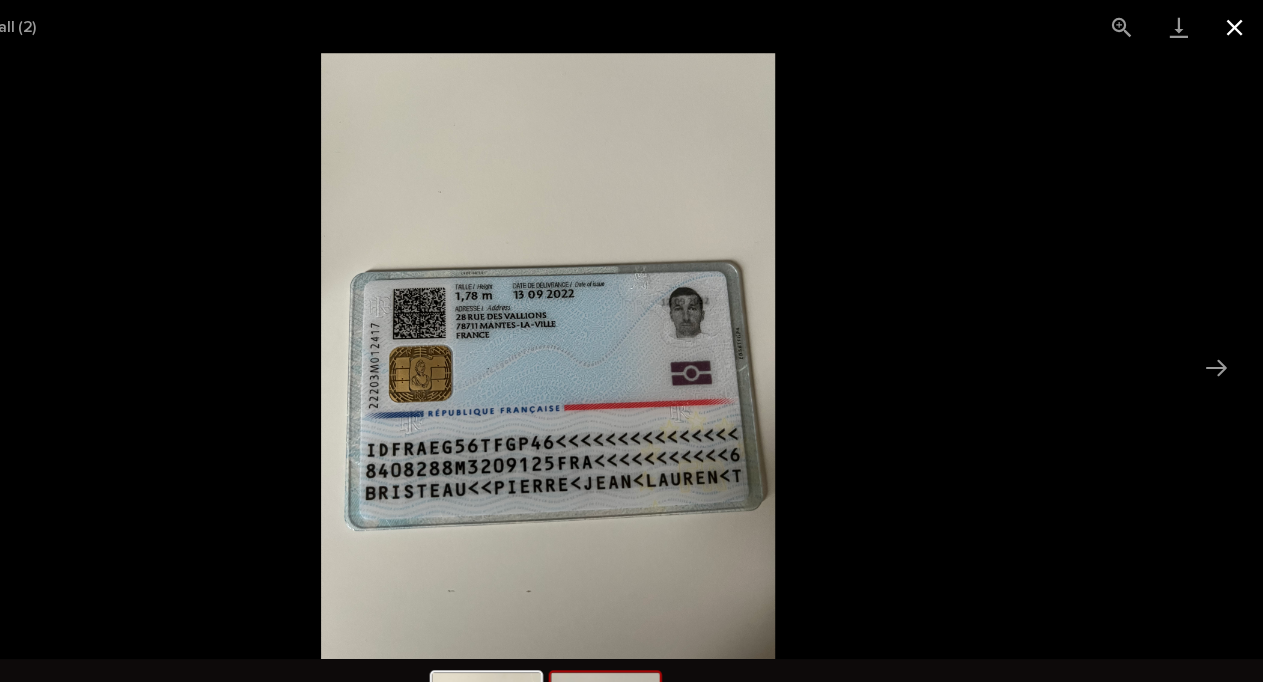 click at bounding box center [1238, 23] 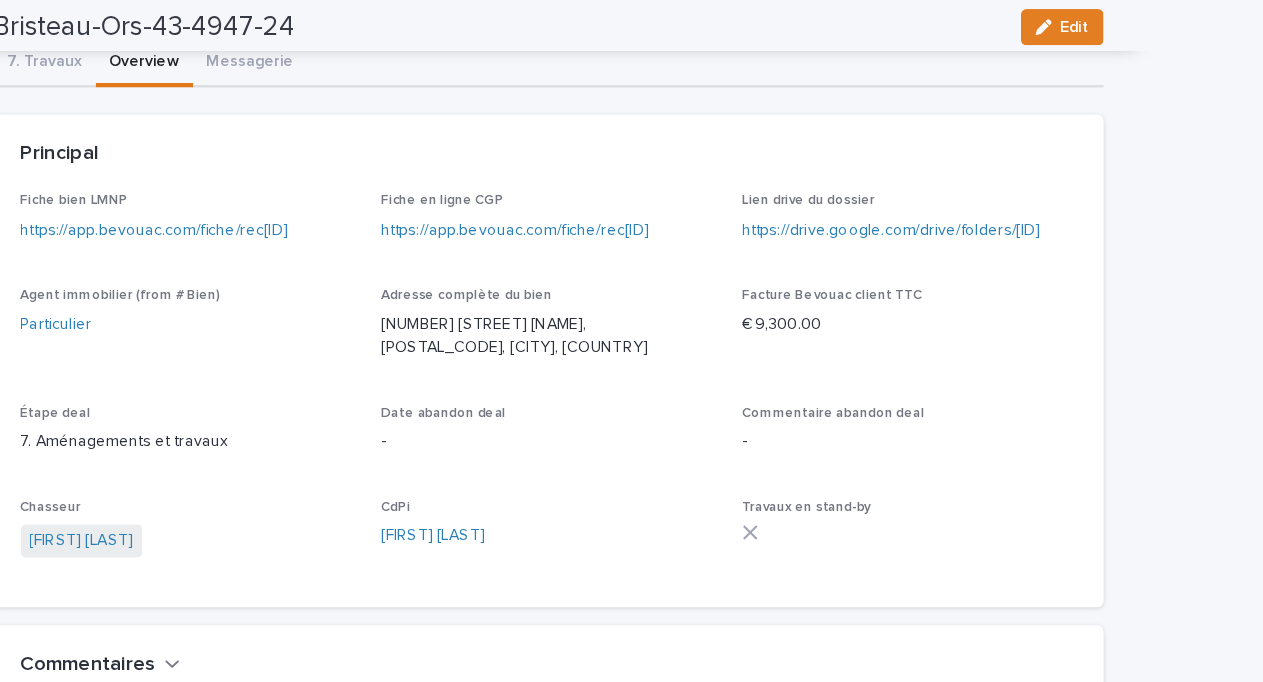 scroll, scrollTop: 0, scrollLeft: 0, axis: both 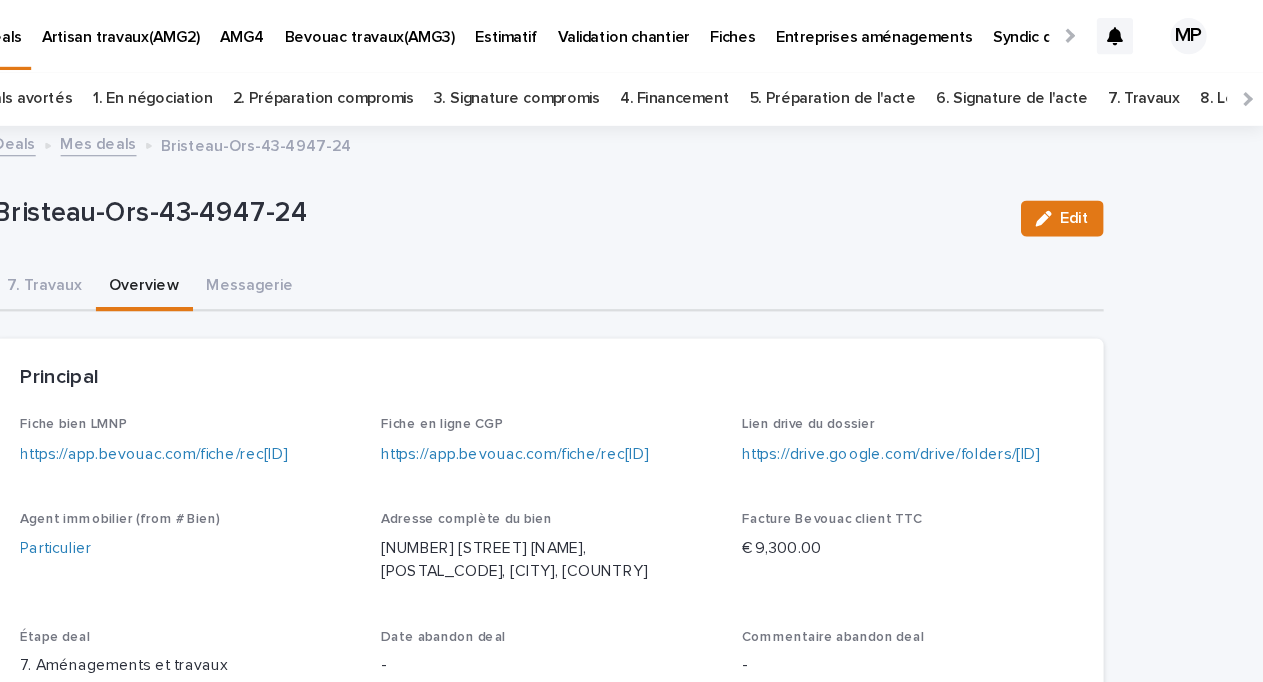 click on "Mes deals" at bounding box center [234, 126] 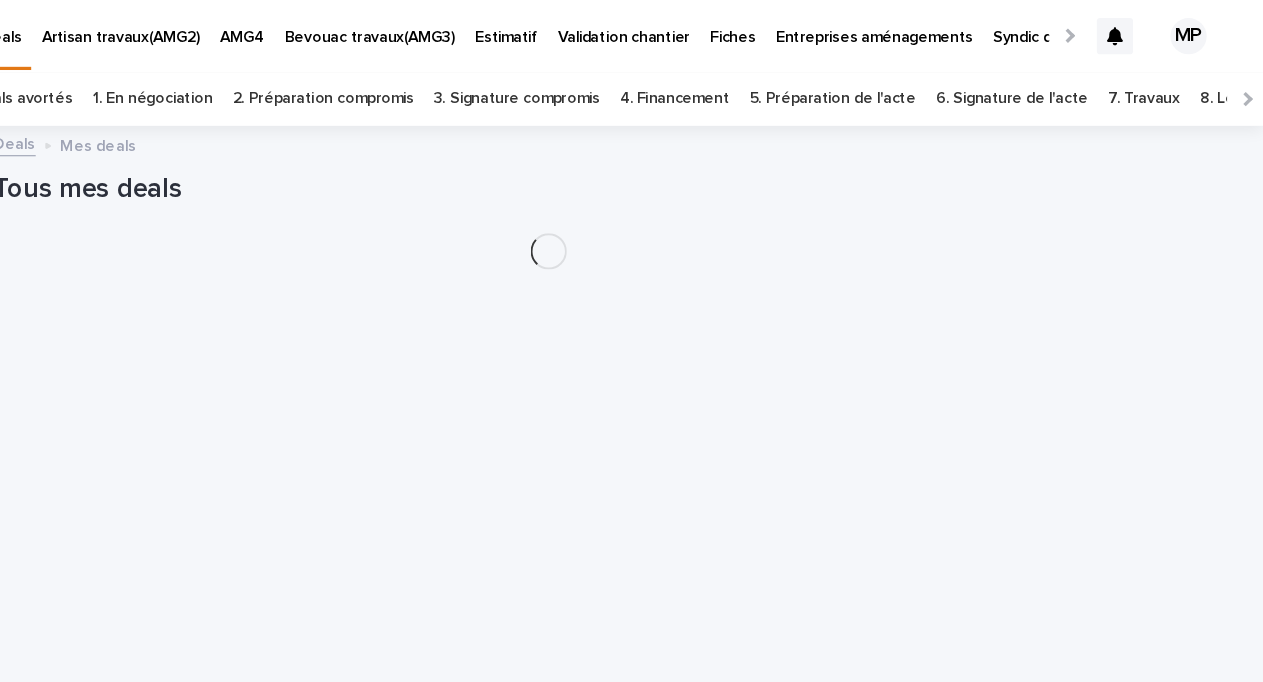 scroll, scrollTop: 0, scrollLeft: 0, axis: both 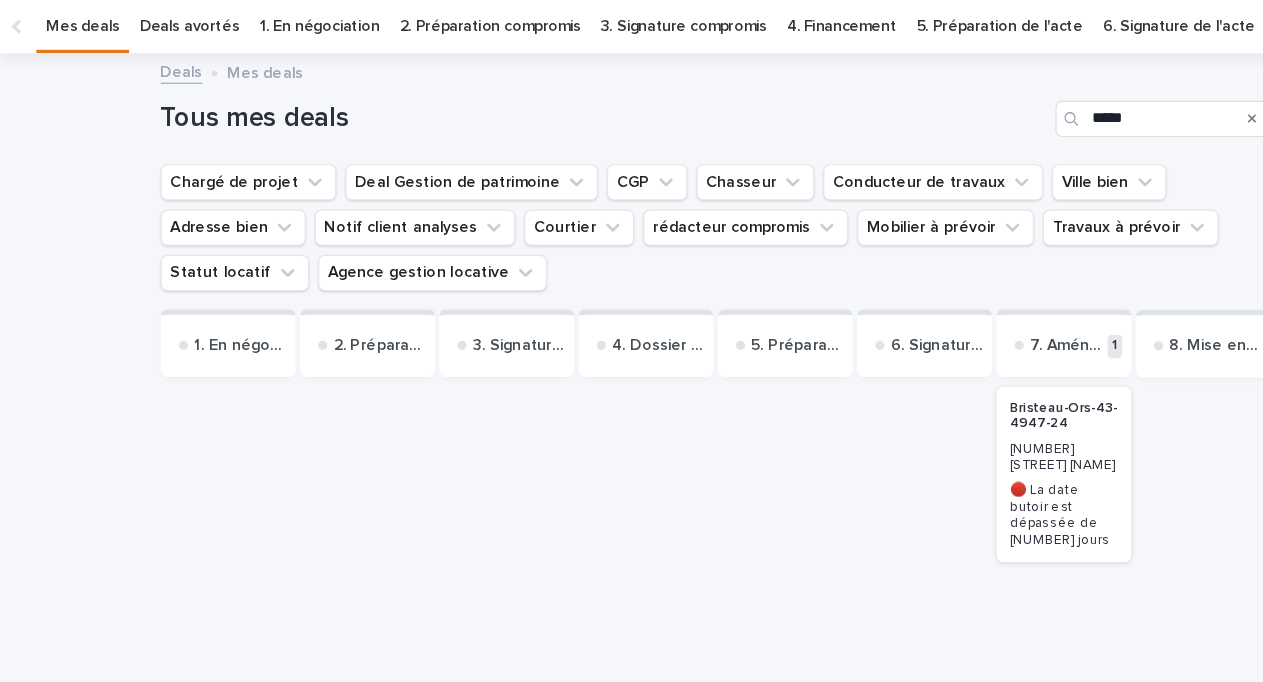 click at bounding box center [1106, 169] 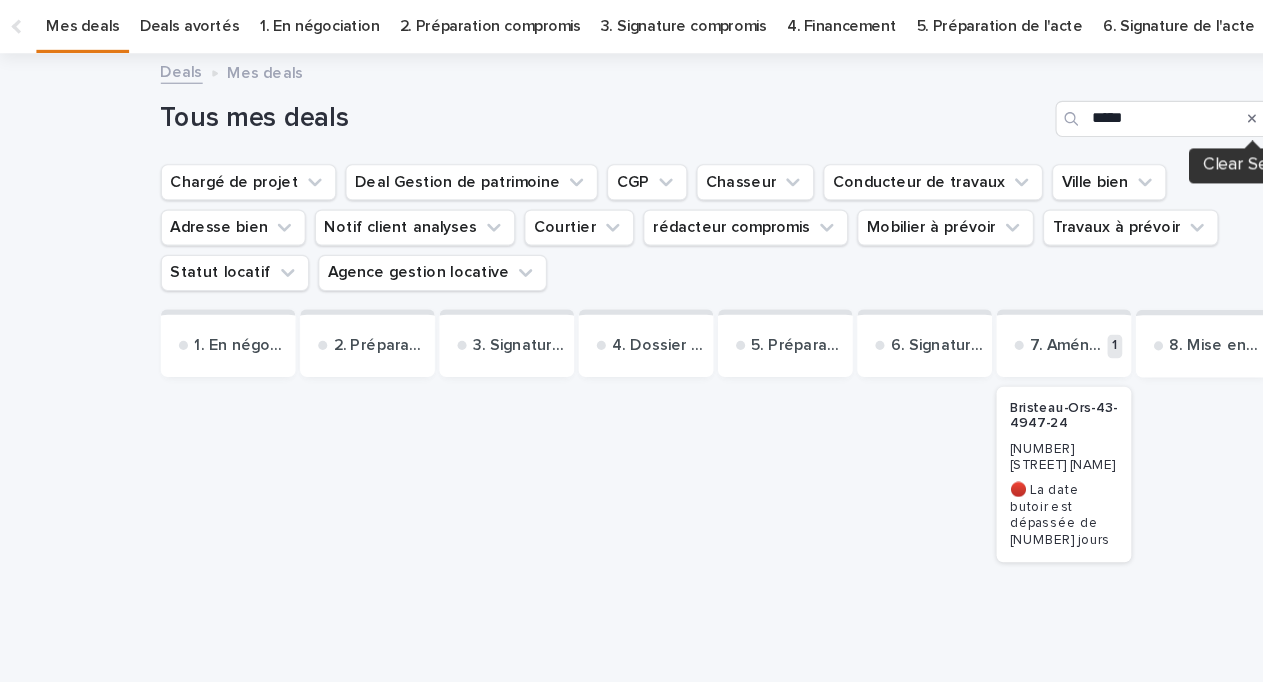 click 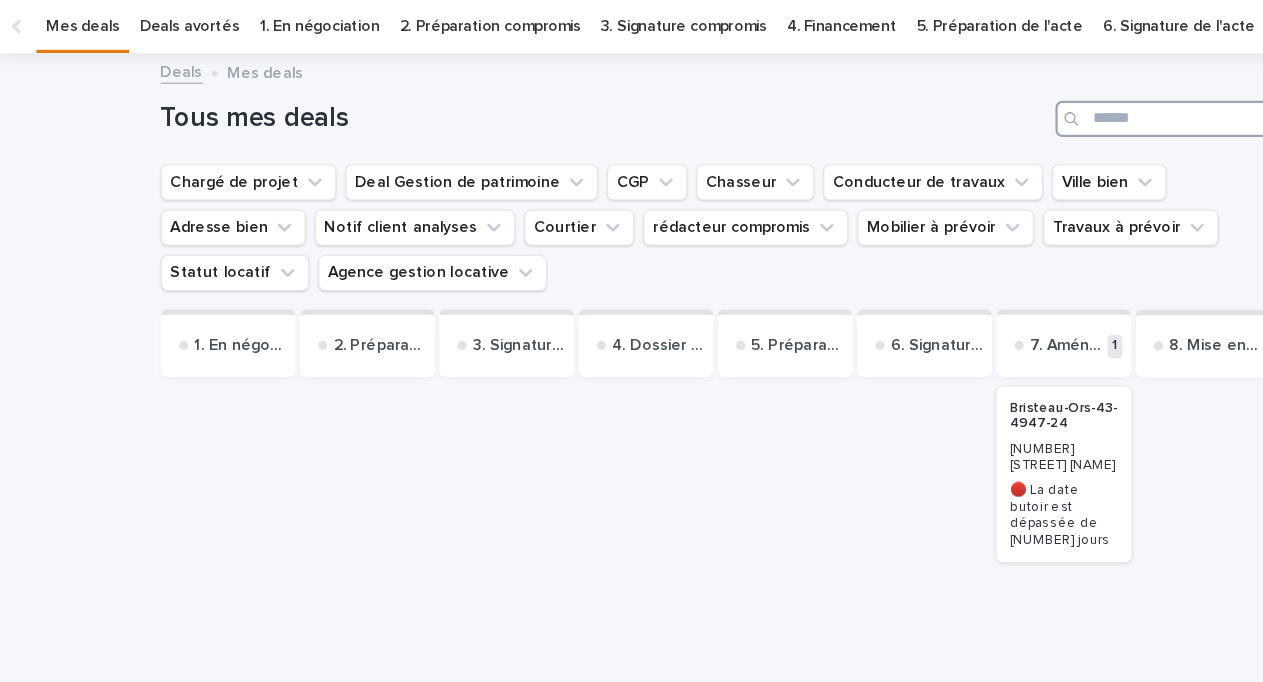 click at bounding box center (1027, 169) 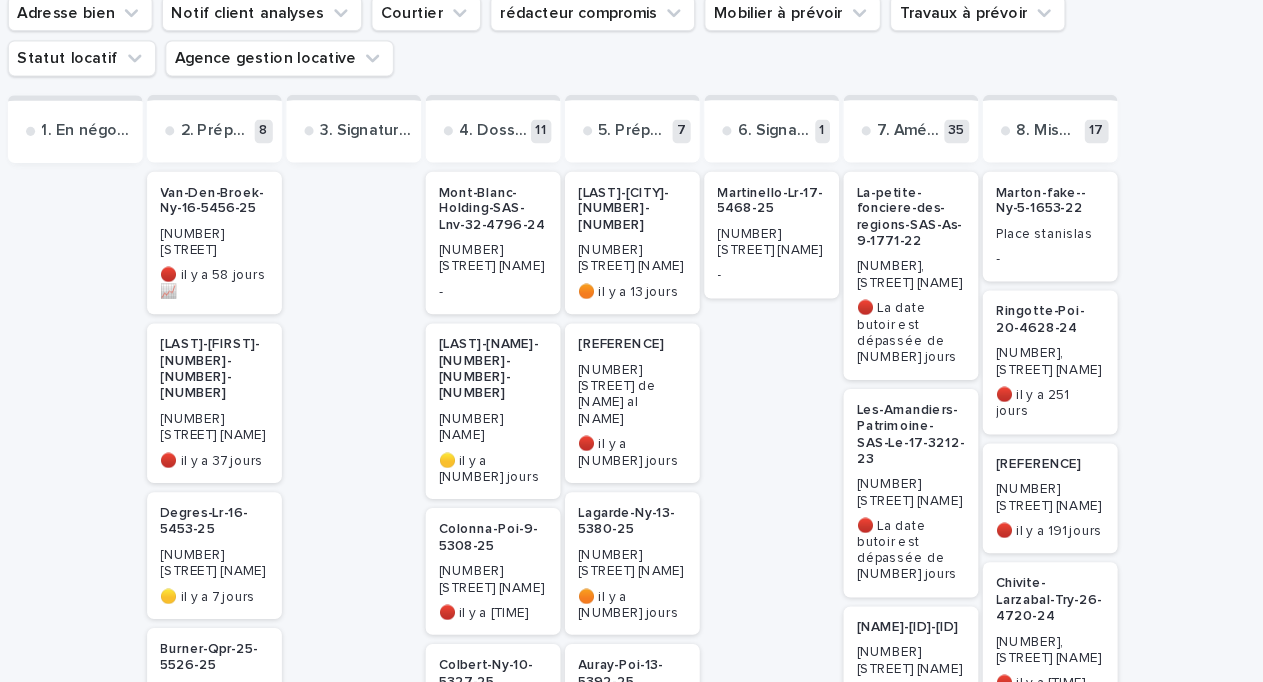 scroll, scrollTop: 0, scrollLeft: 0, axis: both 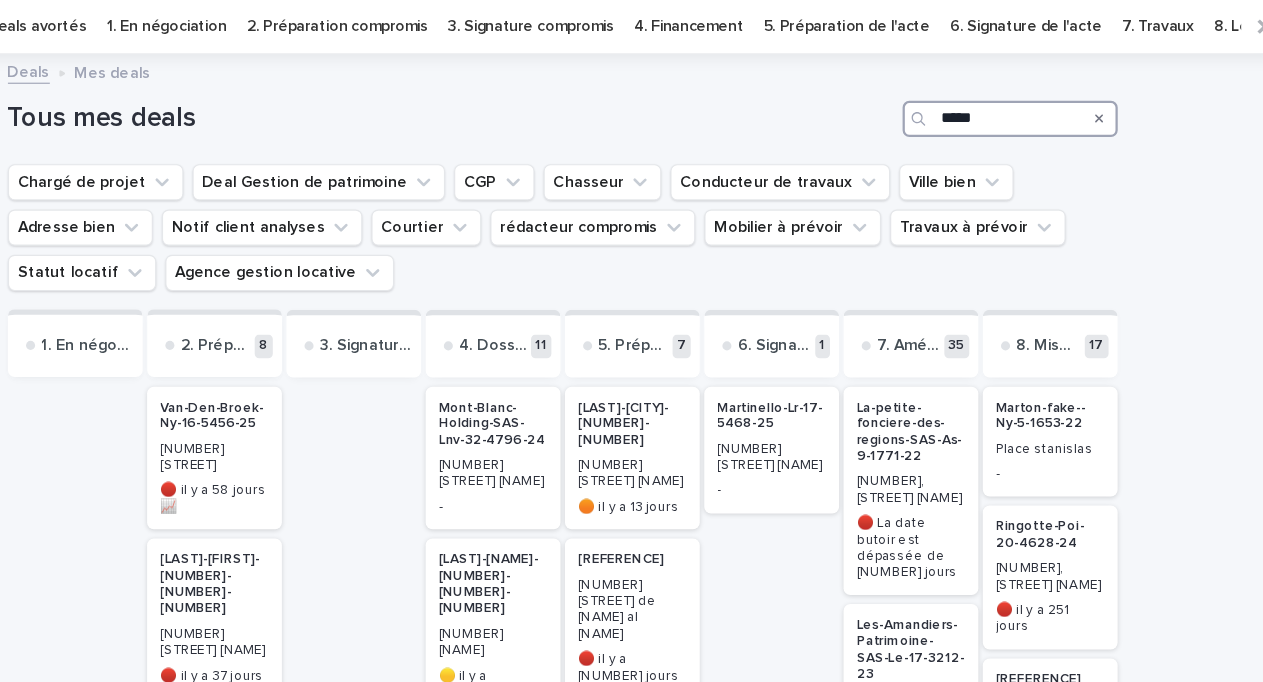 type on "******" 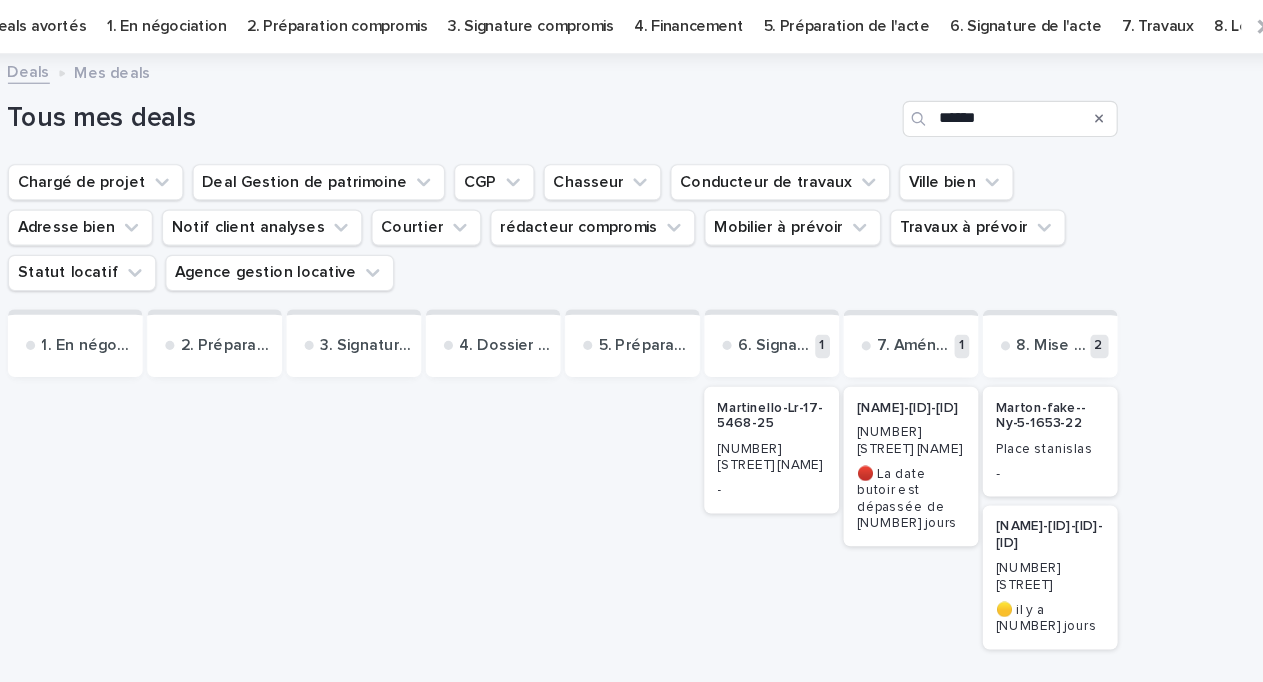 click on "[NAME]-[ID]-[ID]" at bounding box center [939, 424] 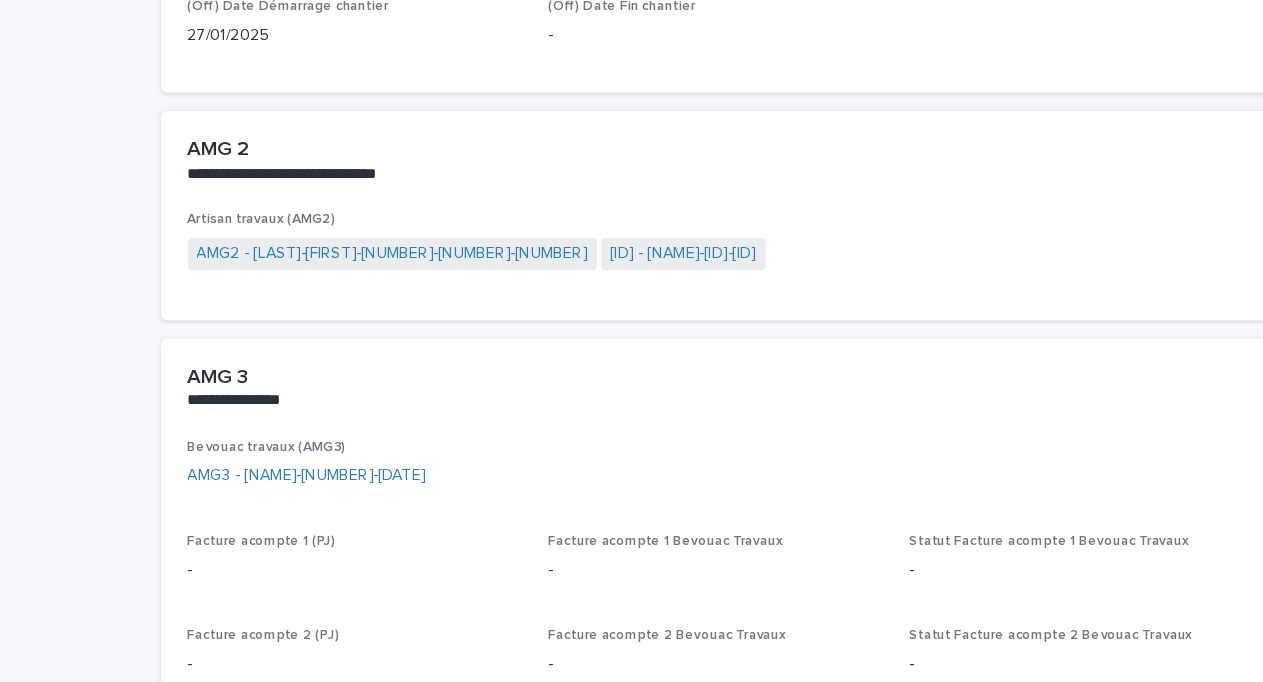scroll, scrollTop: 3025, scrollLeft: 0, axis: vertical 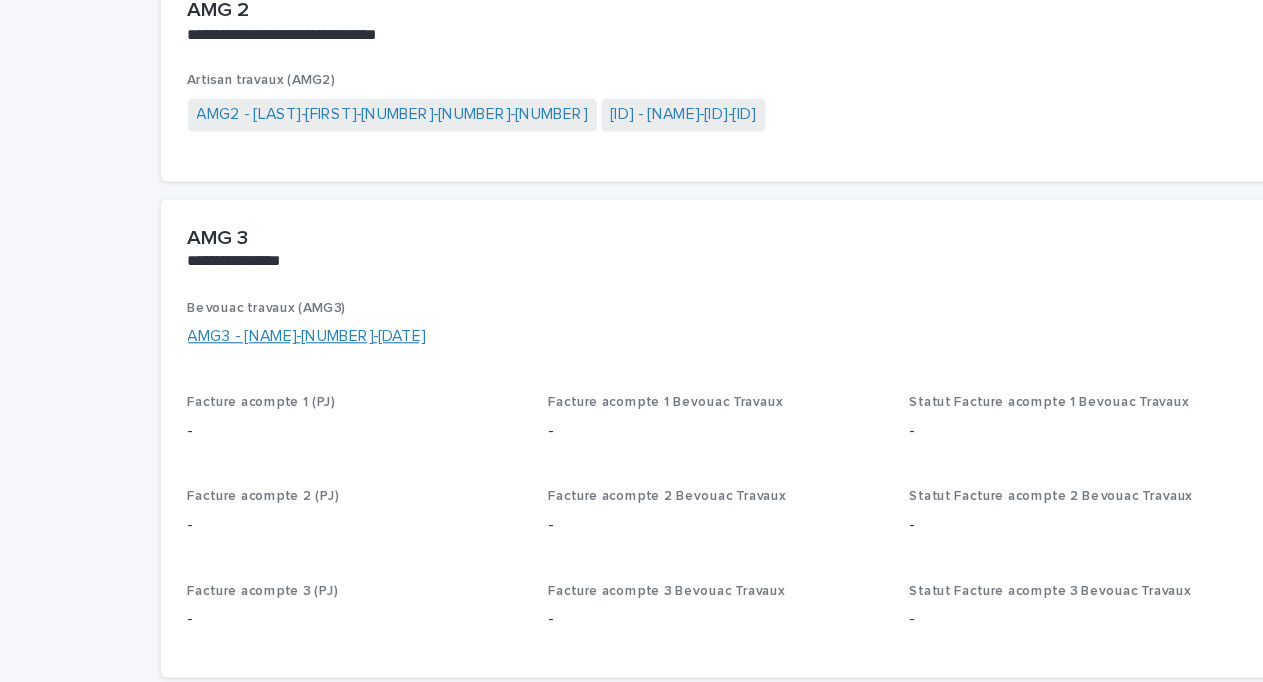 click on "AMG3 - [NAME]-[NUMBER]-[DATE]" at bounding box center [271, 361] 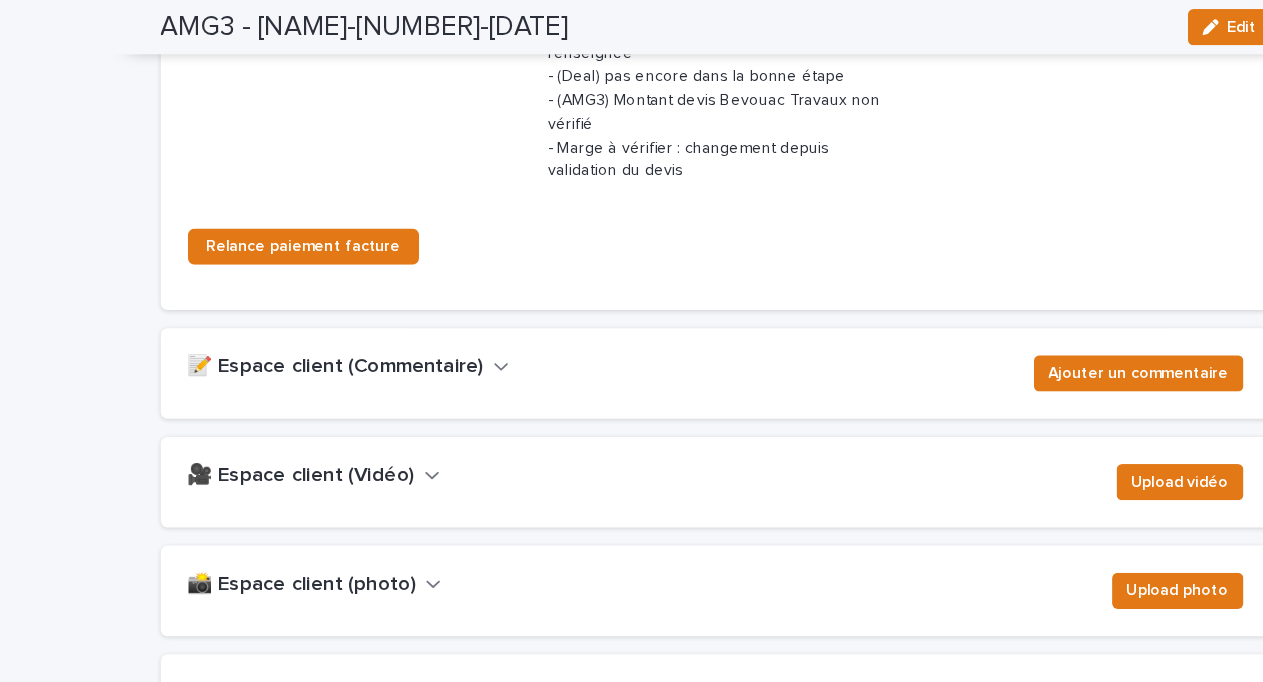 scroll, scrollTop: 3272, scrollLeft: 0, axis: vertical 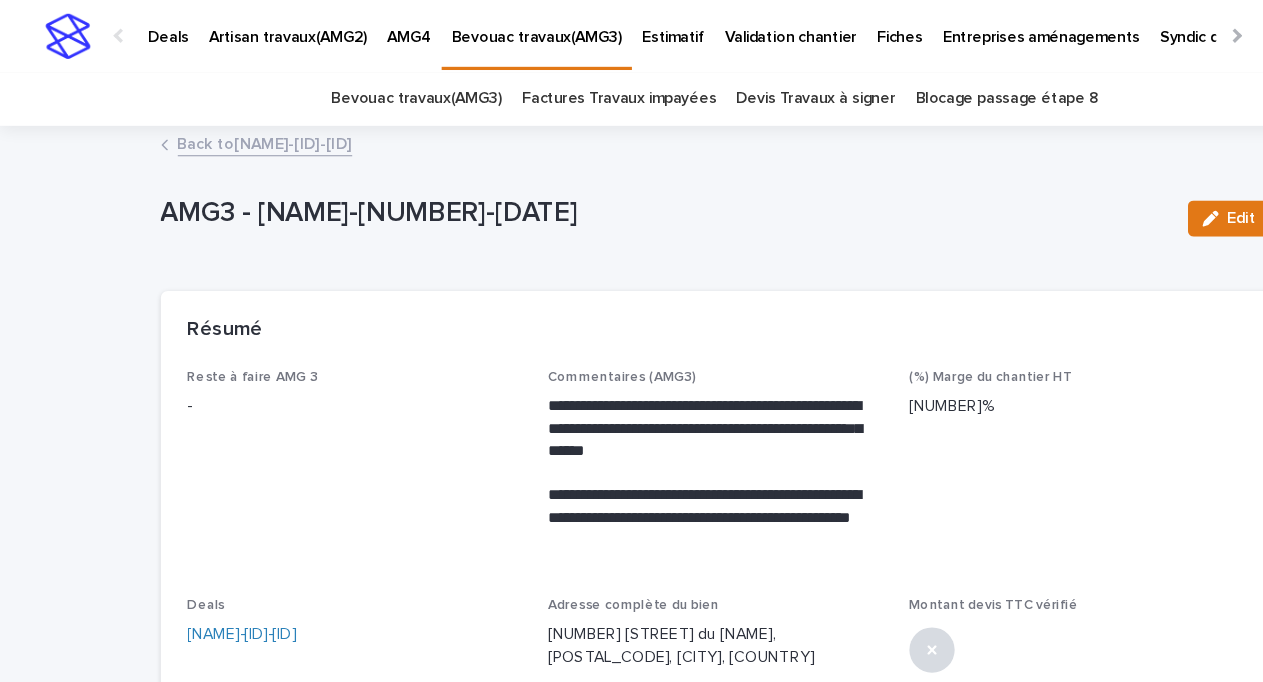 click on "Back to [NAME]-[ID]-[ID]" at bounding box center (234, 126) 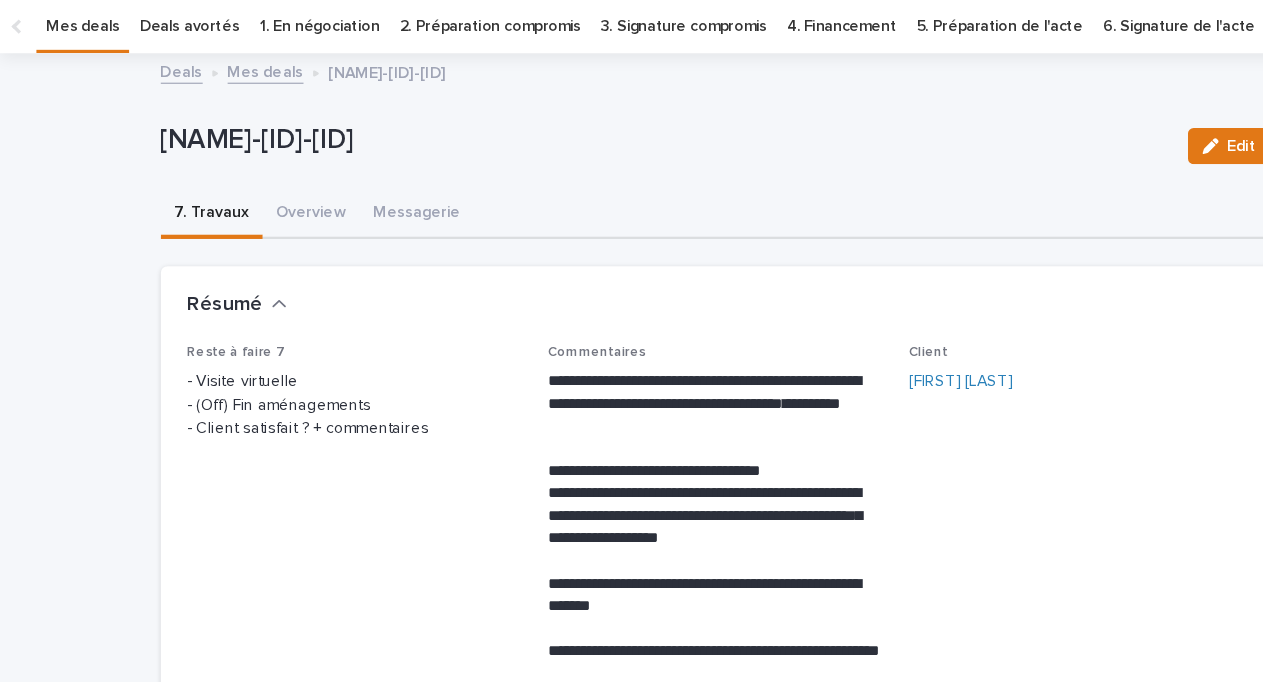 click on "Deals" at bounding box center (160, 126) 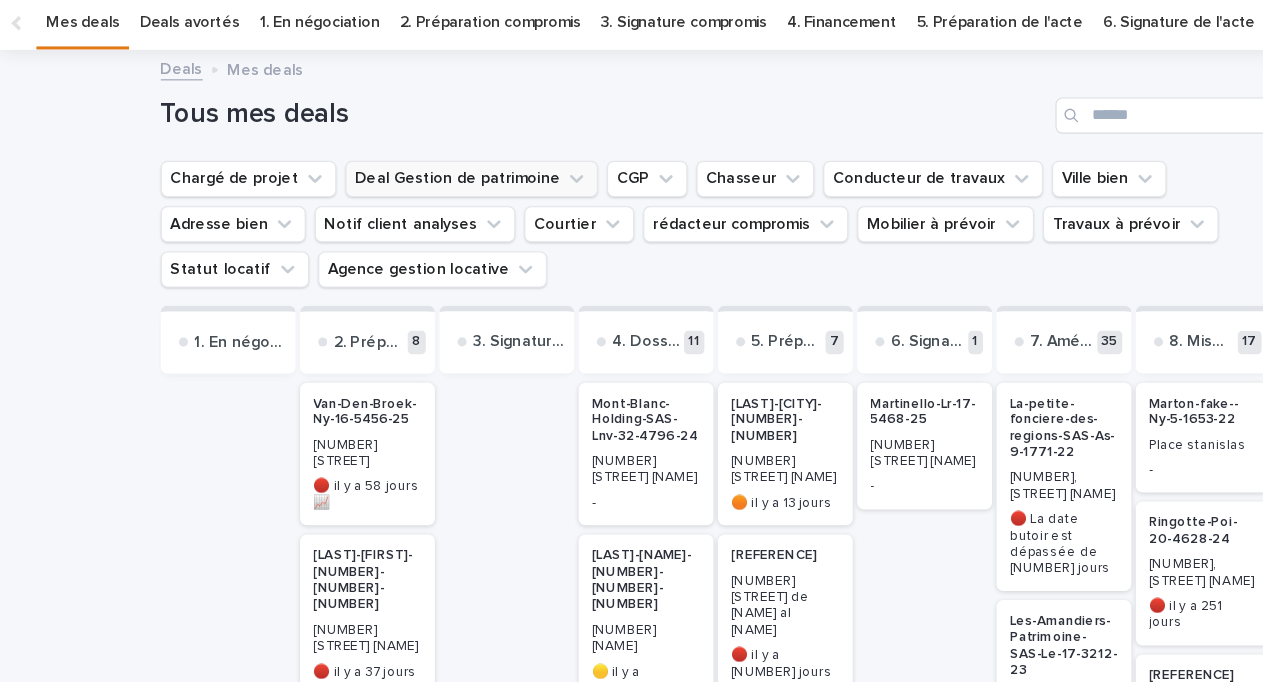 scroll, scrollTop: 68, scrollLeft: 0, axis: vertical 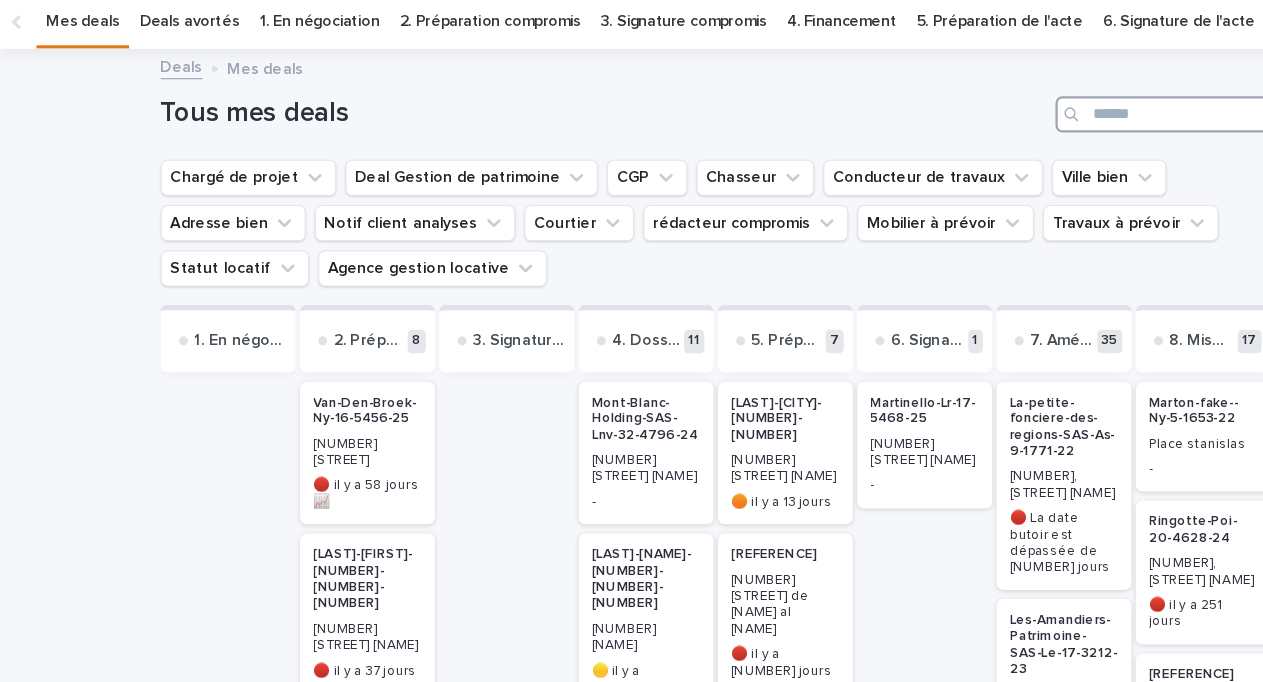 click at bounding box center (1027, 101) 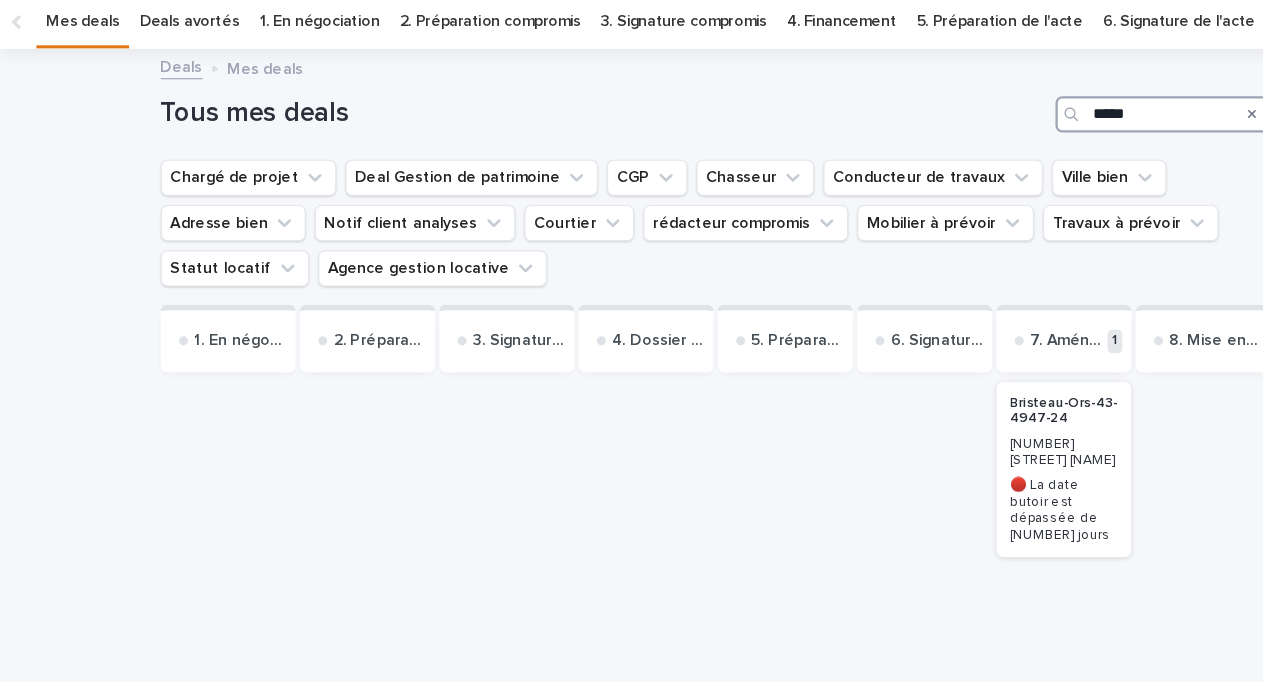 type on "*****" 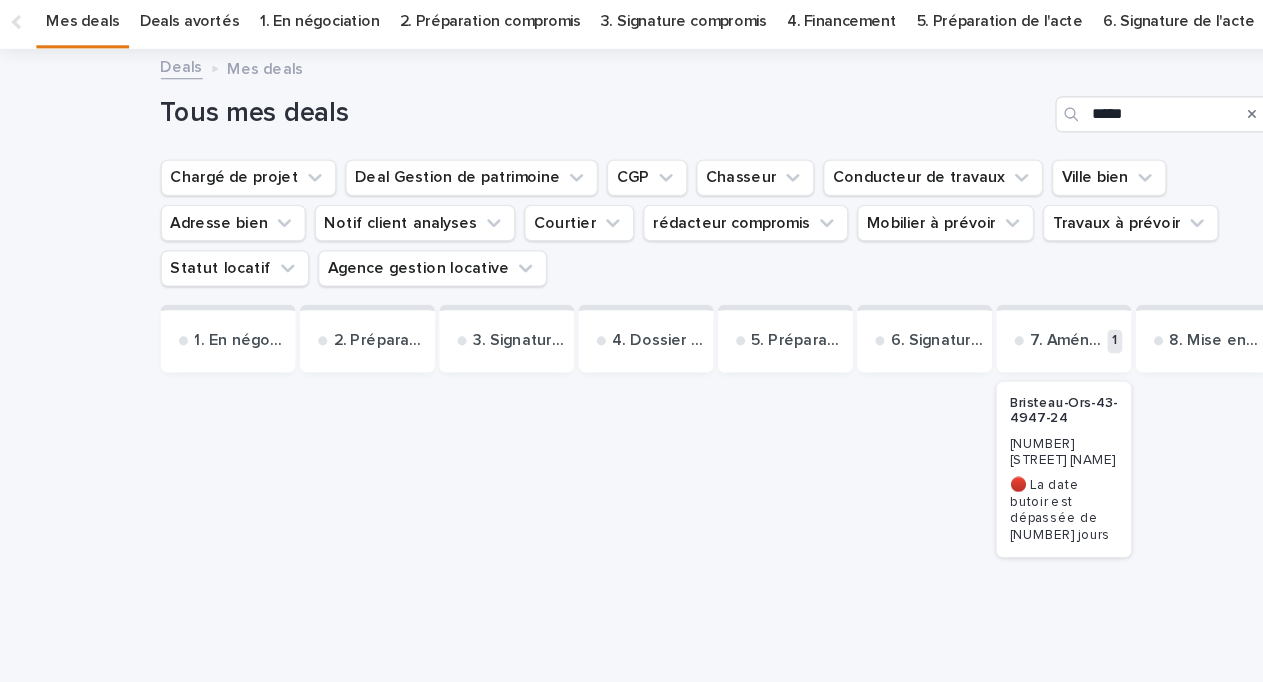 click on "Bristeau-Ors-43-4947-24" at bounding box center [939, 363] 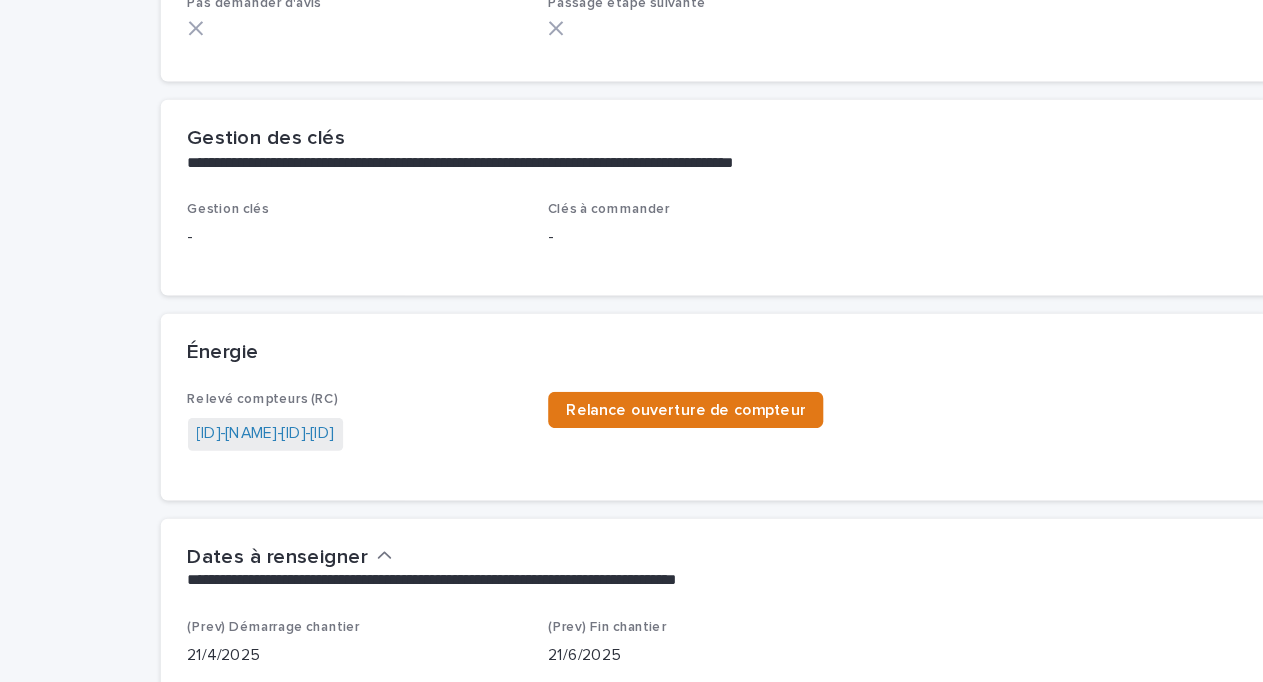 scroll, scrollTop: 823, scrollLeft: 0, axis: vertical 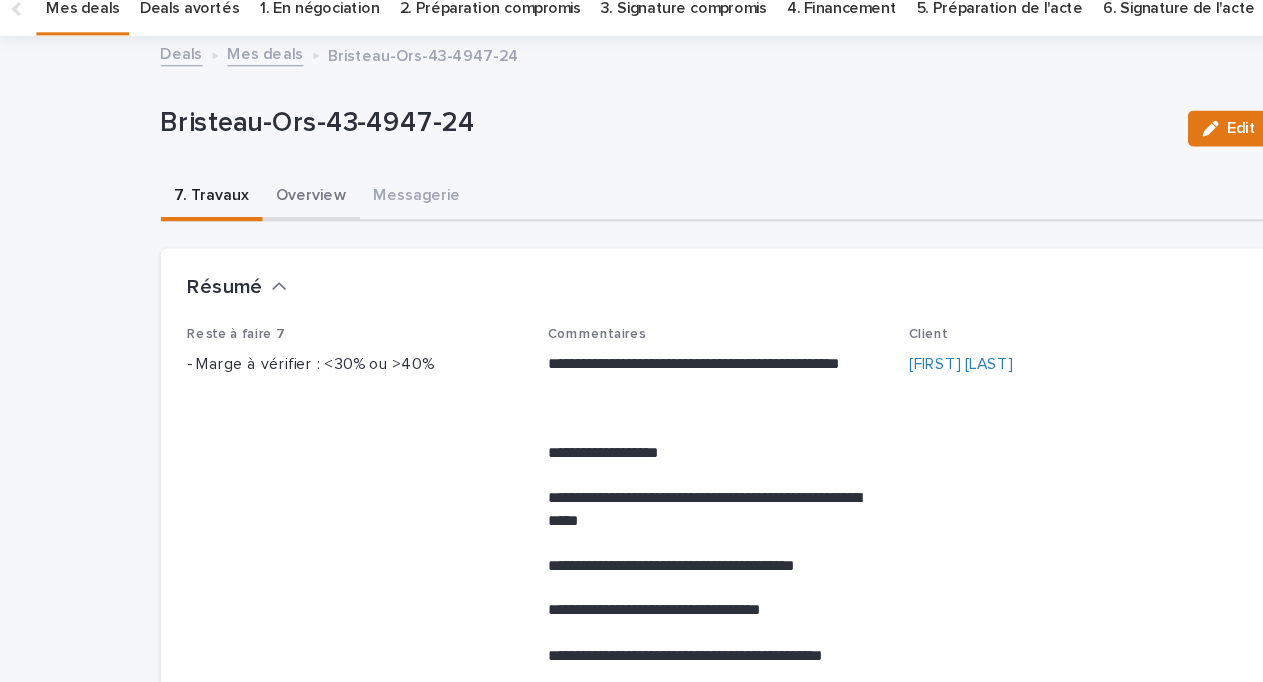 click on "Overview" at bounding box center [275, 254] 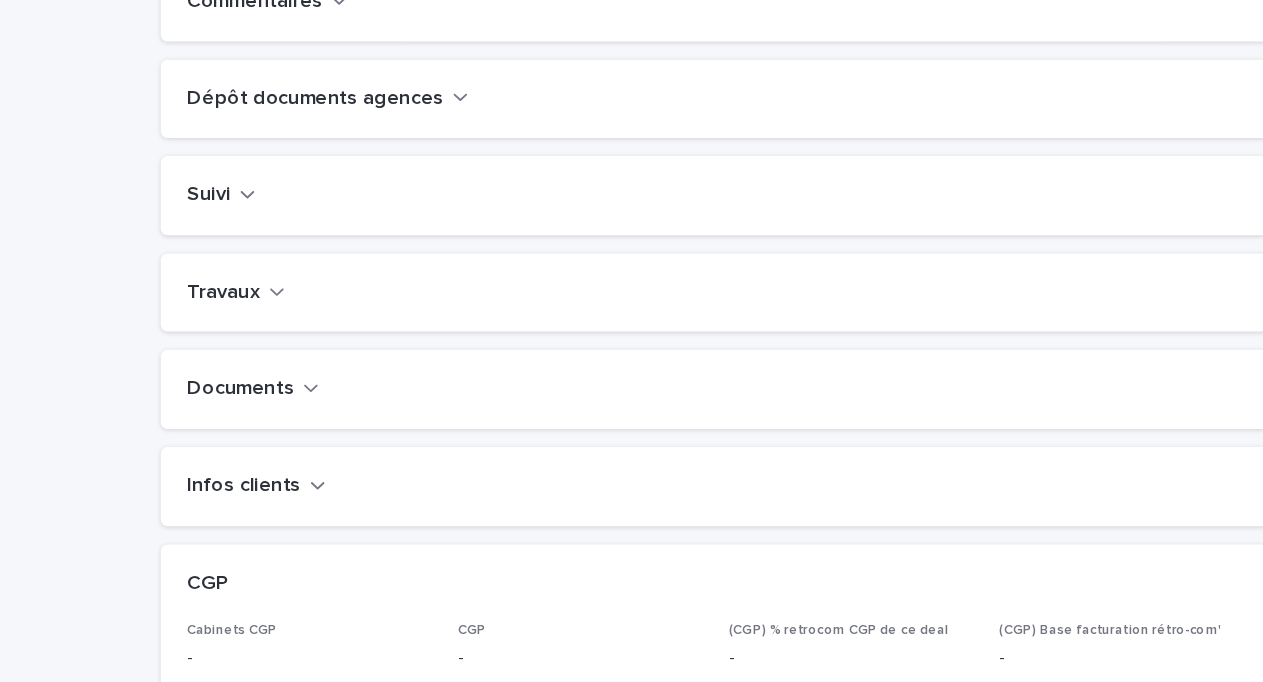 scroll, scrollTop: 671, scrollLeft: 0, axis: vertical 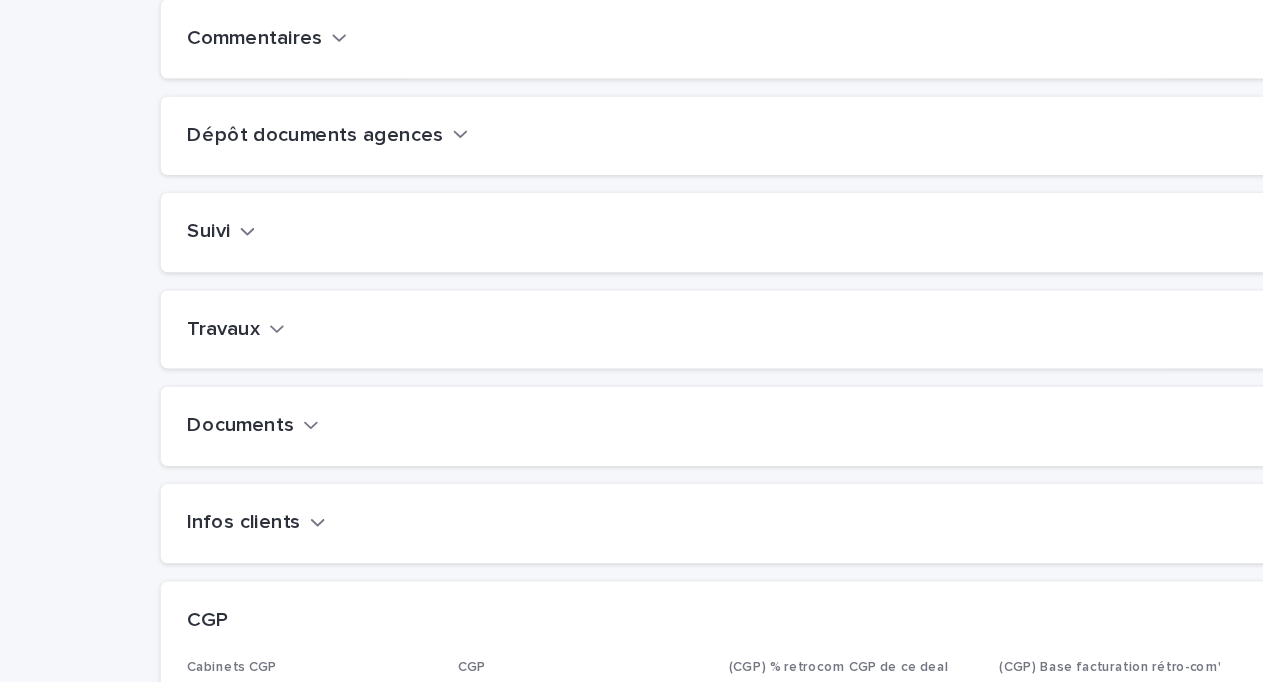 click 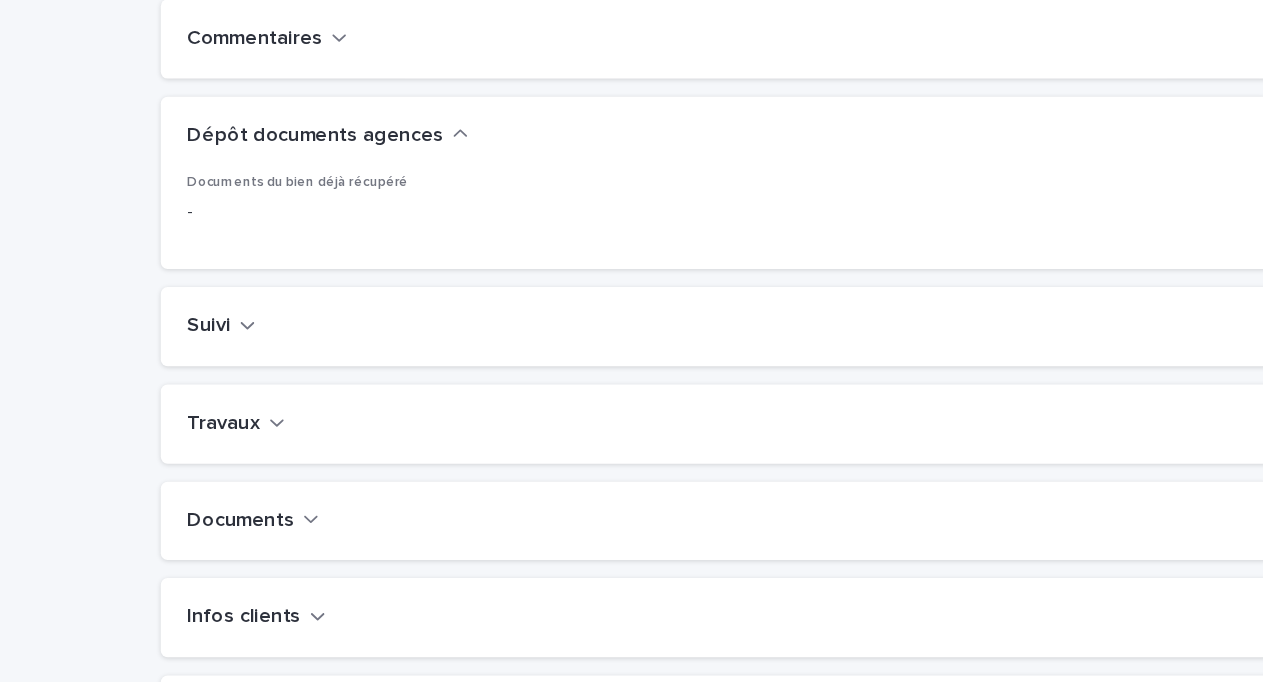 click 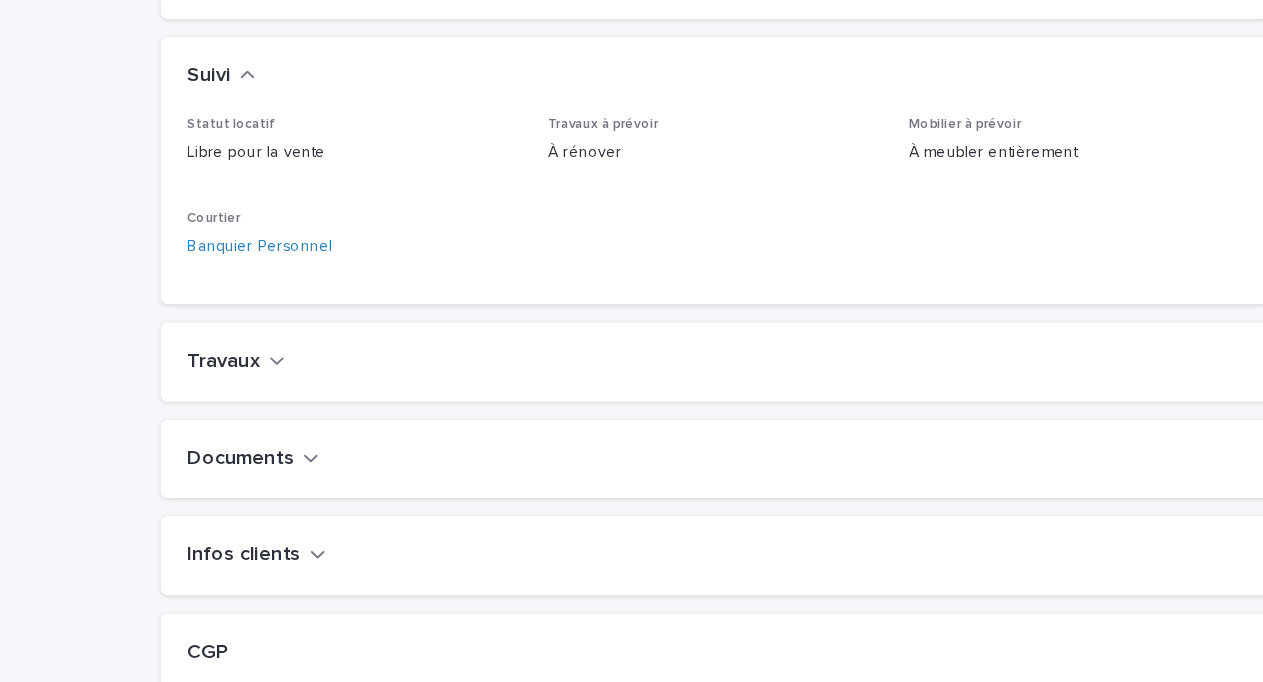 scroll, scrollTop: 900, scrollLeft: 0, axis: vertical 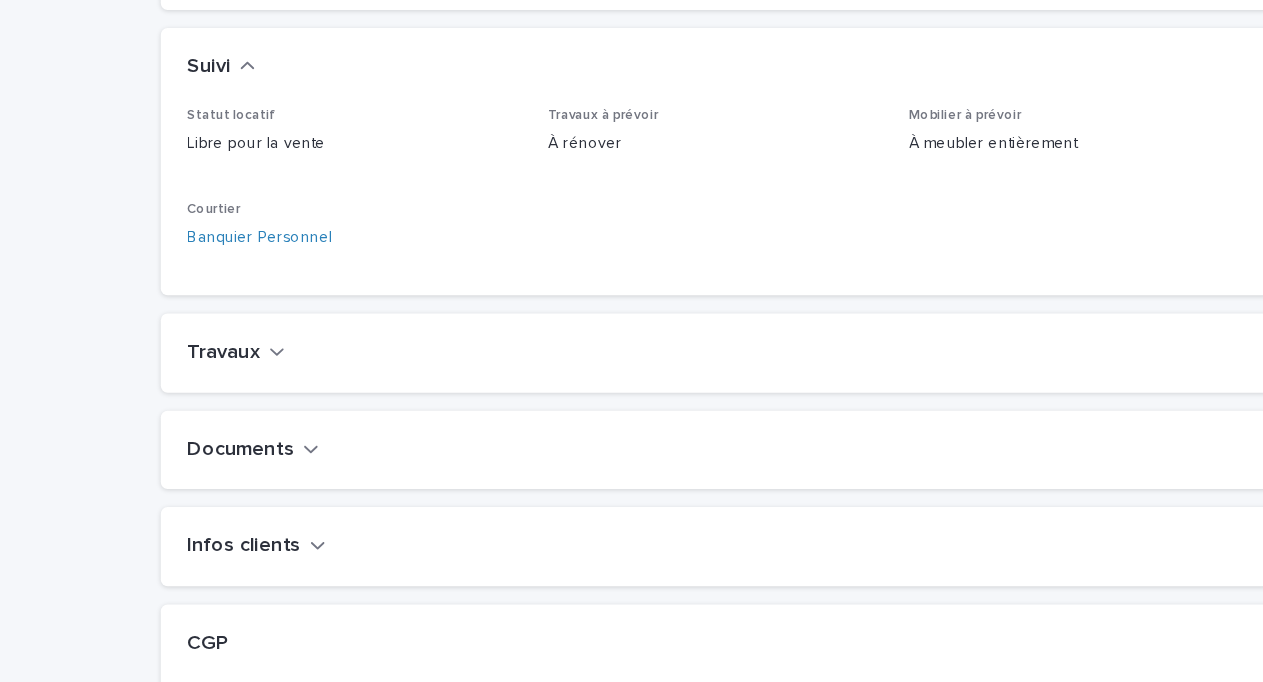 click 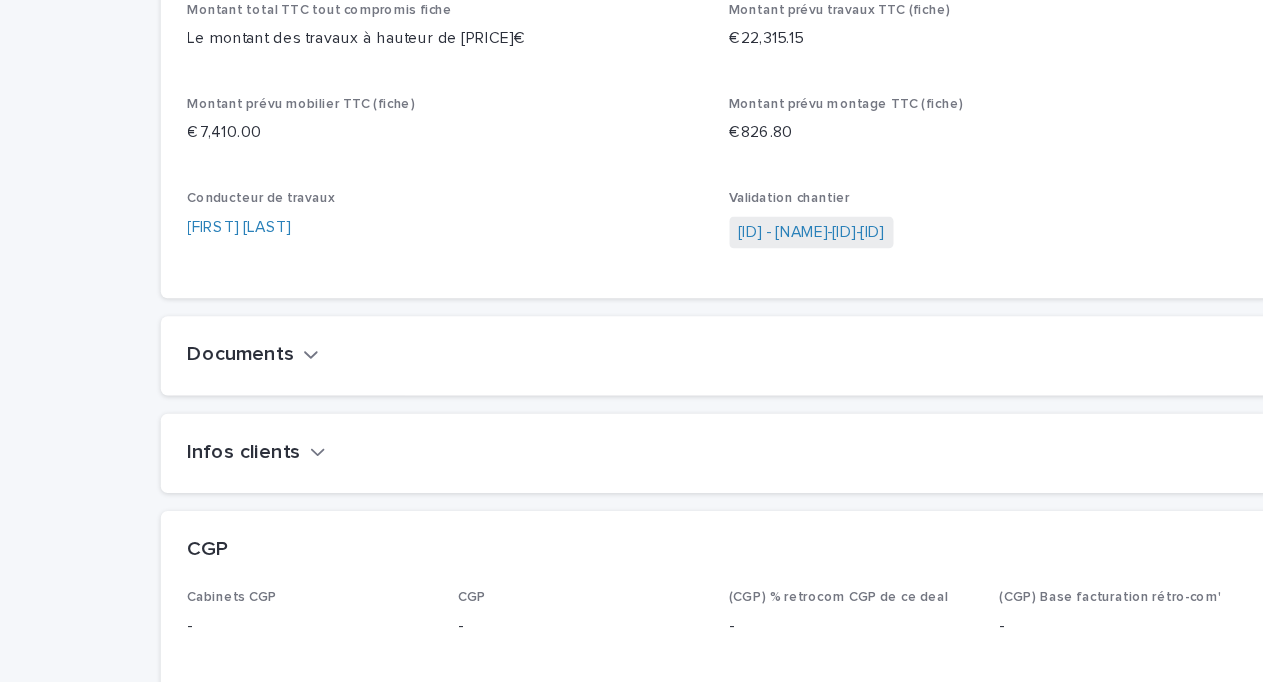 scroll, scrollTop: 1502, scrollLeft: 0, axis: vertical 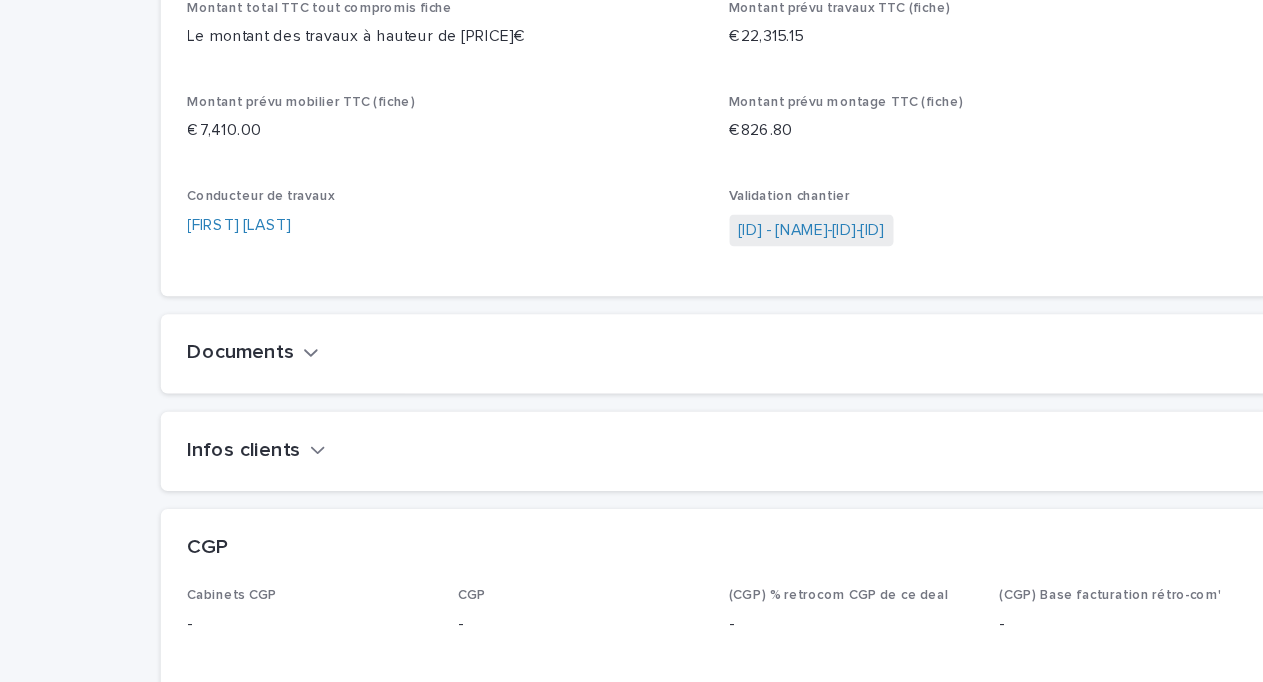 click on "Documents" at bounding box center [224, 392] 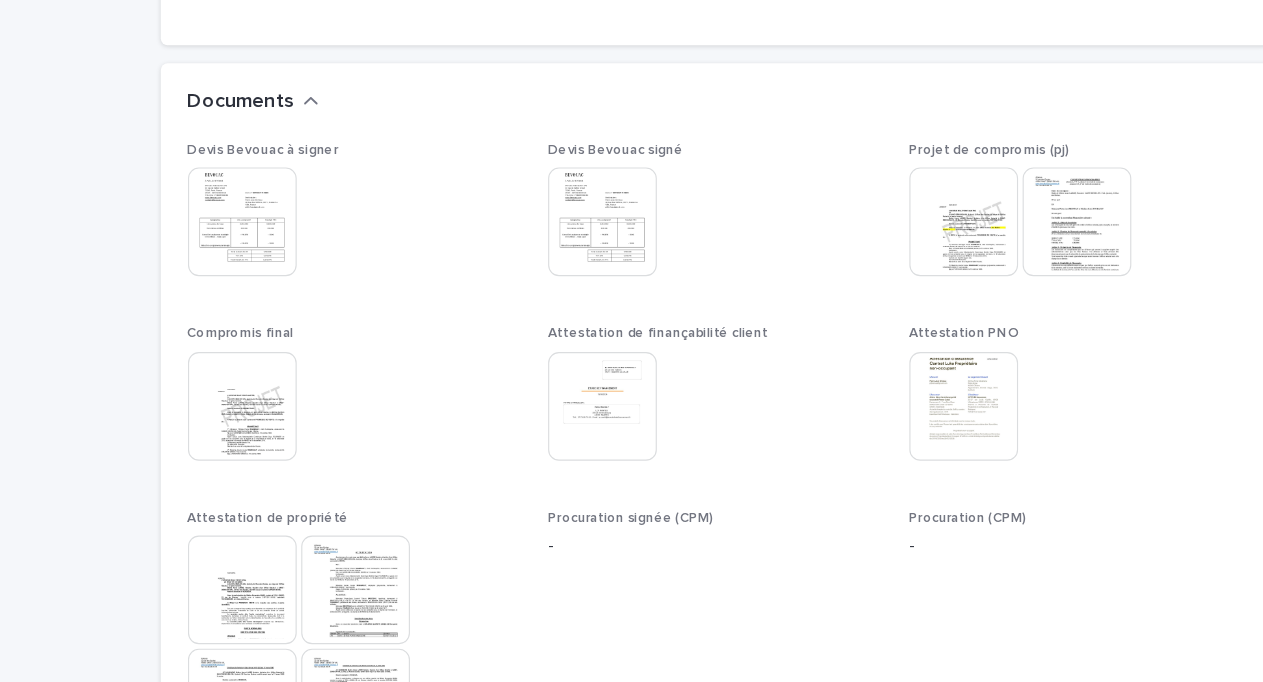 scroll, scrollTop: 1728, scrollLeft: 0, axis: vertical 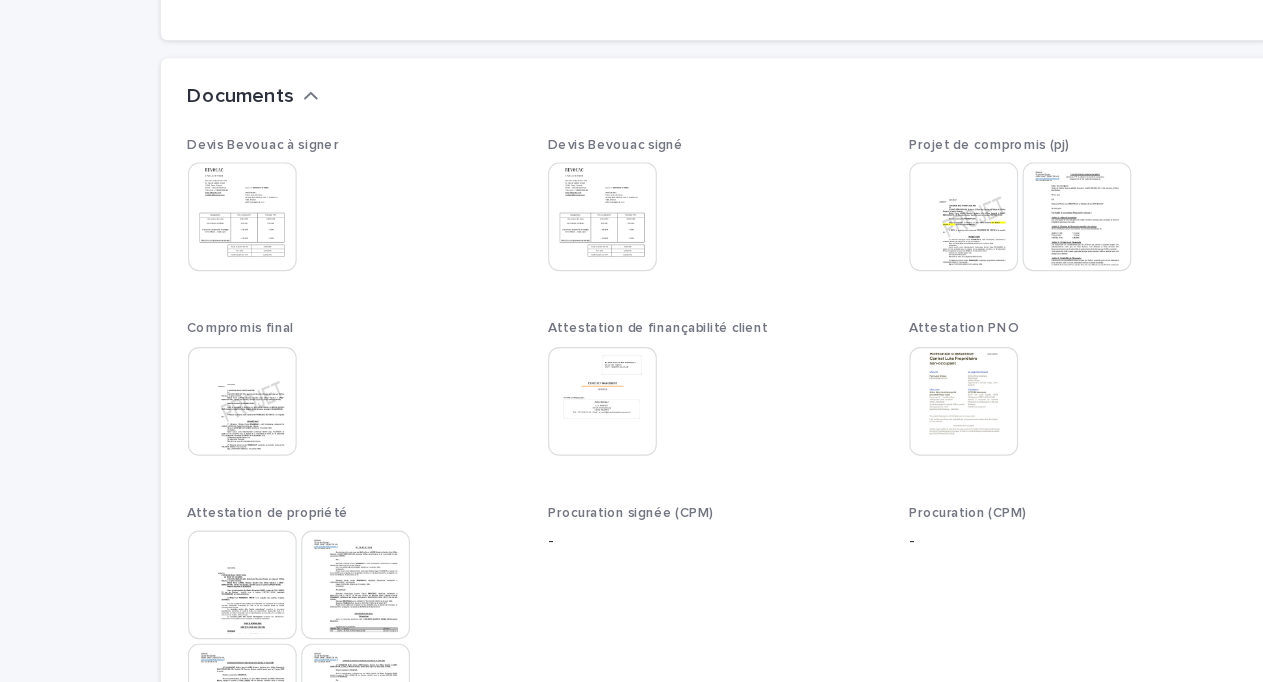 click at bounding box center (851, 271) 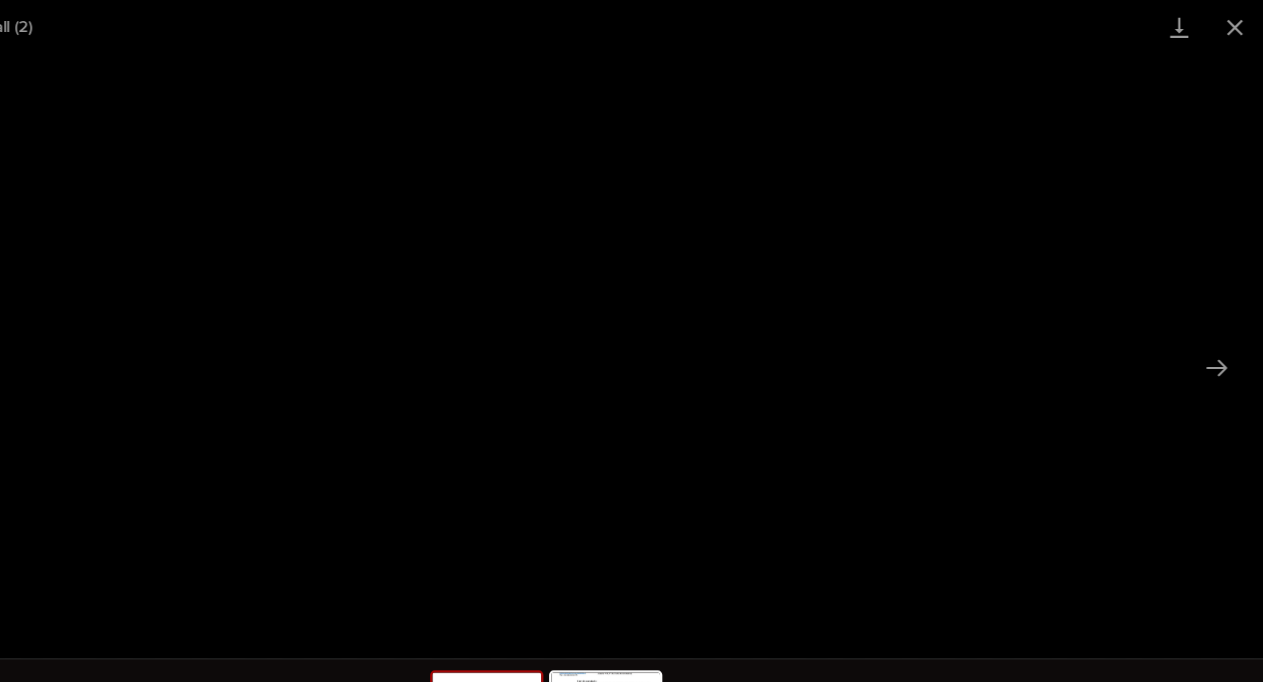 scroll, scrollTop: 0, scrollLeft: 0, axis: both 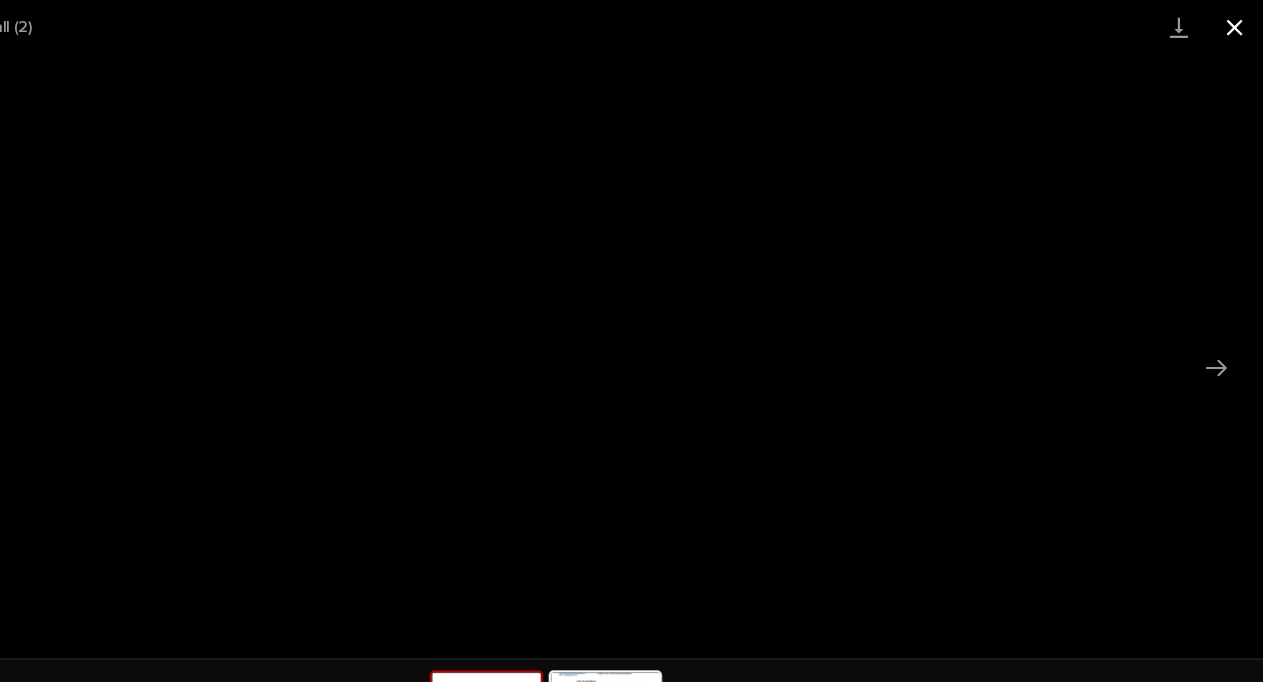 click at bounding box center [1238, 23] 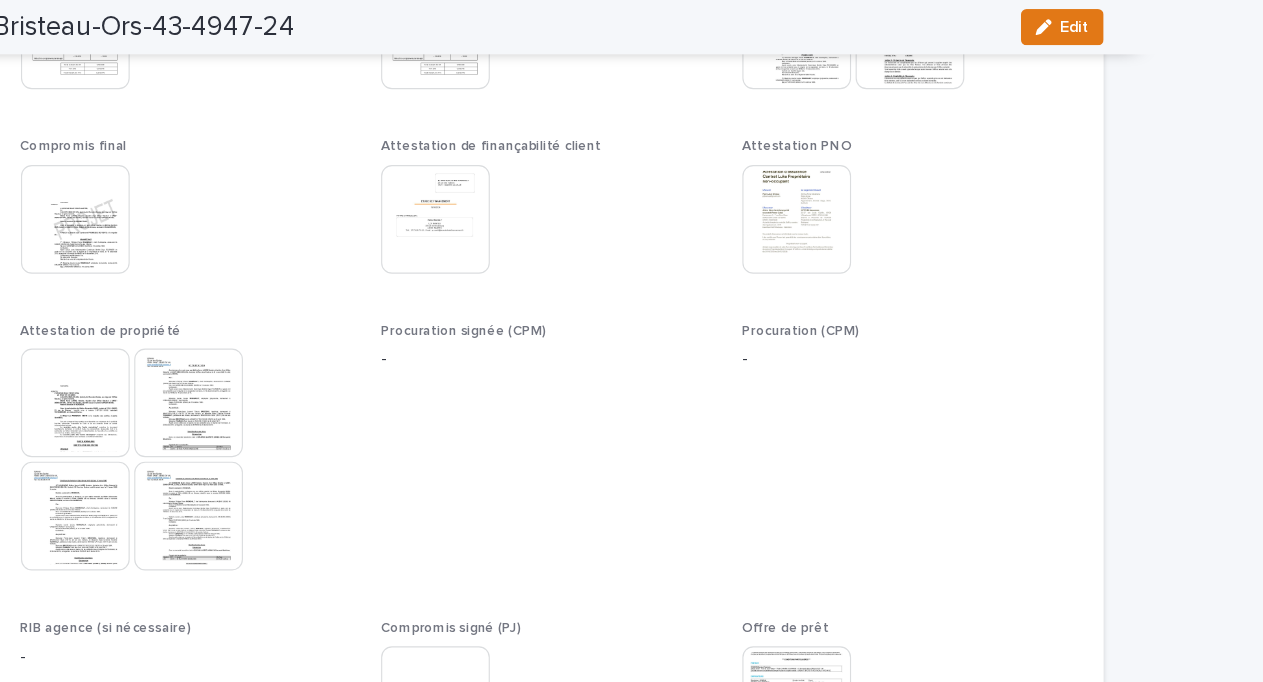 scroll, scrollTop: 1984, scrollLeft: 0, axis: vertical 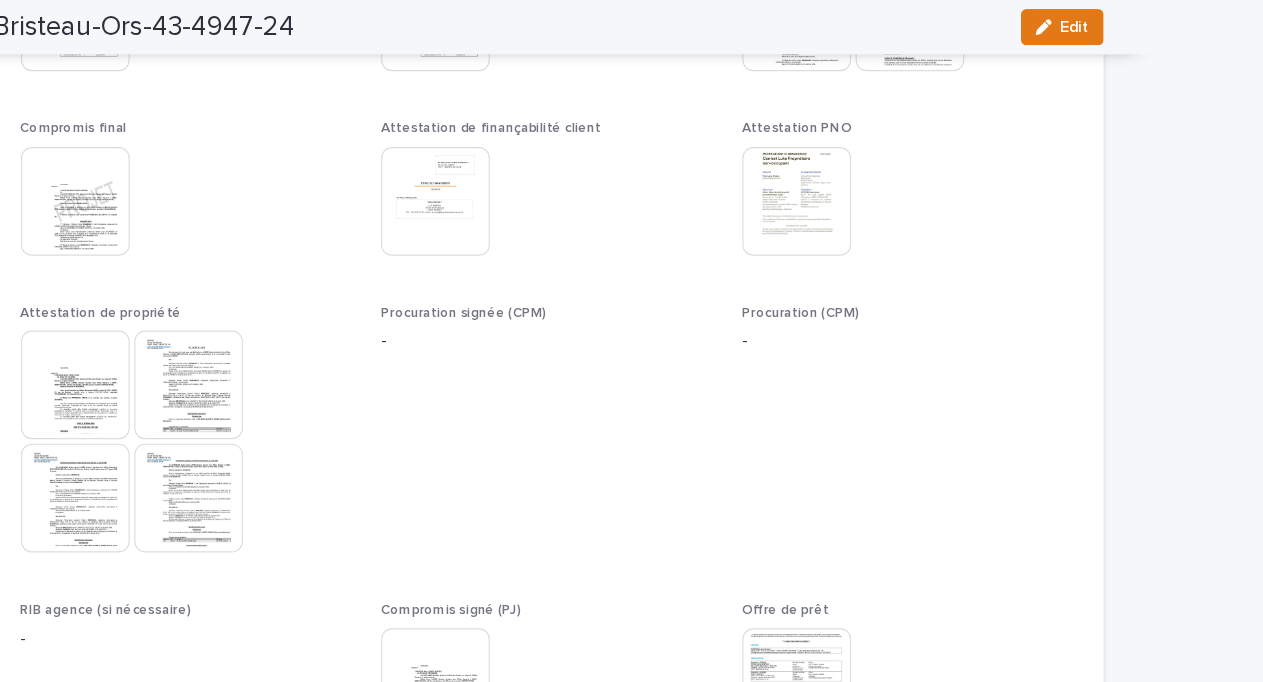 click at bounding box center (851, 178) 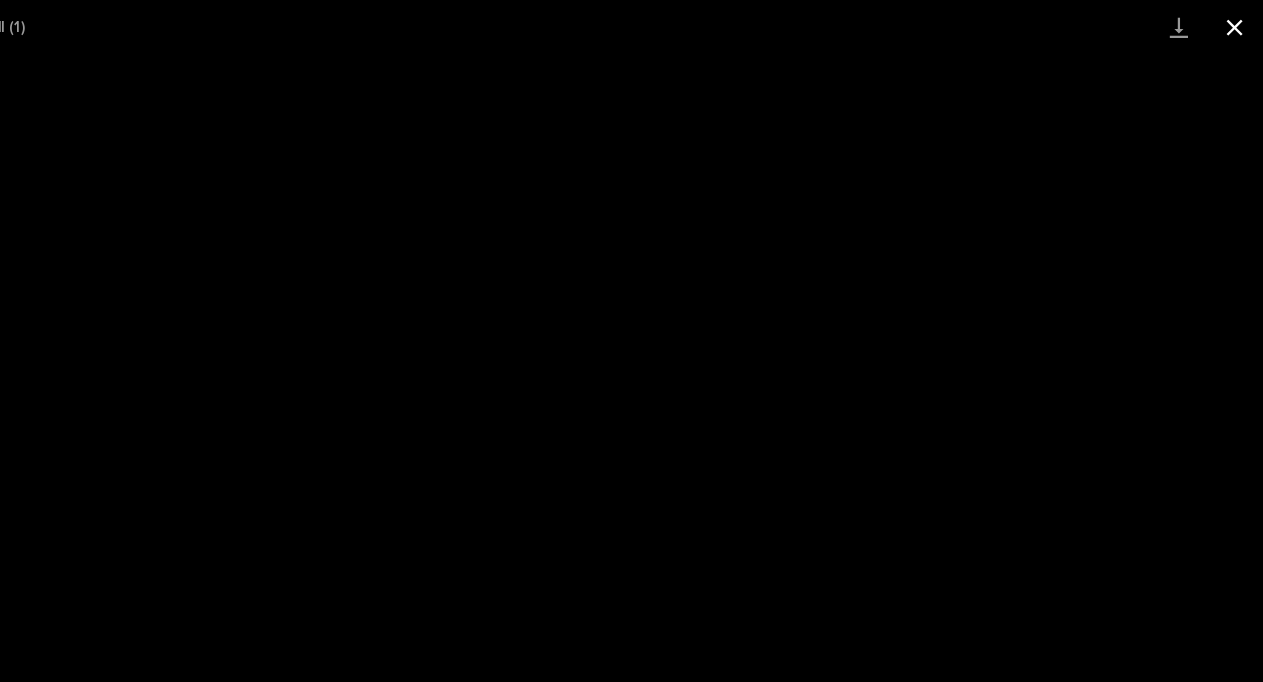 click at bounding box center [1238, 23] 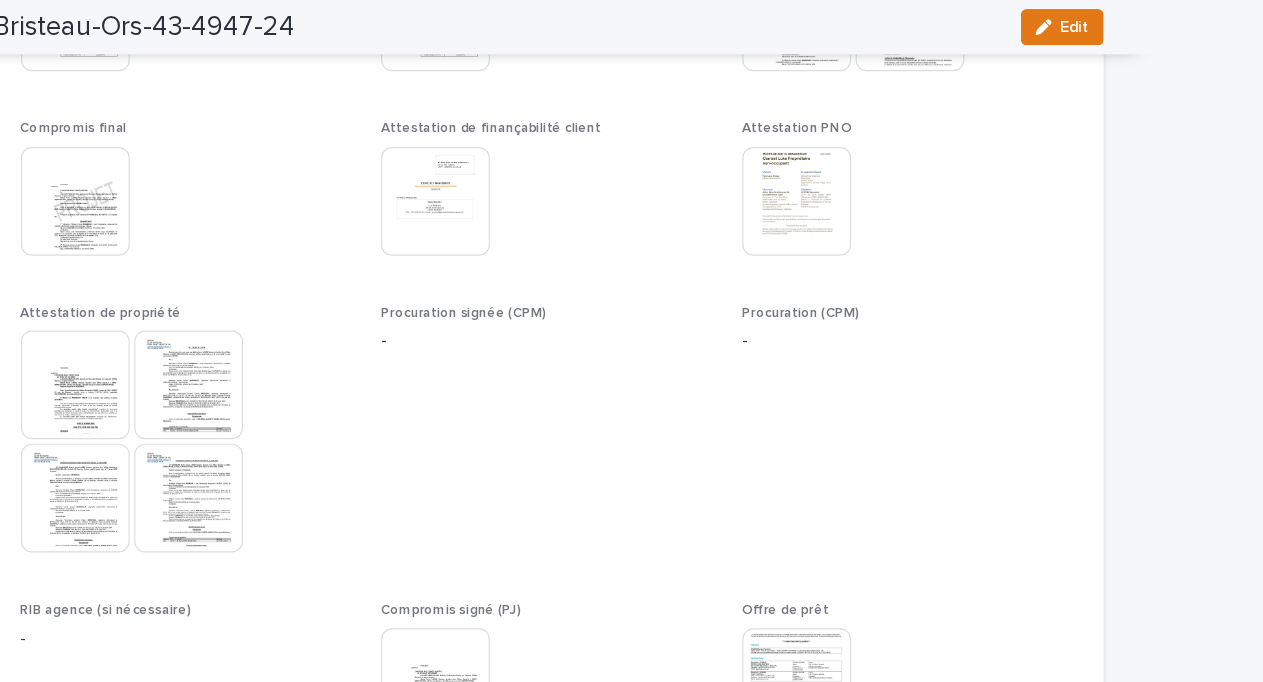 click at bounding box center [214, 340] 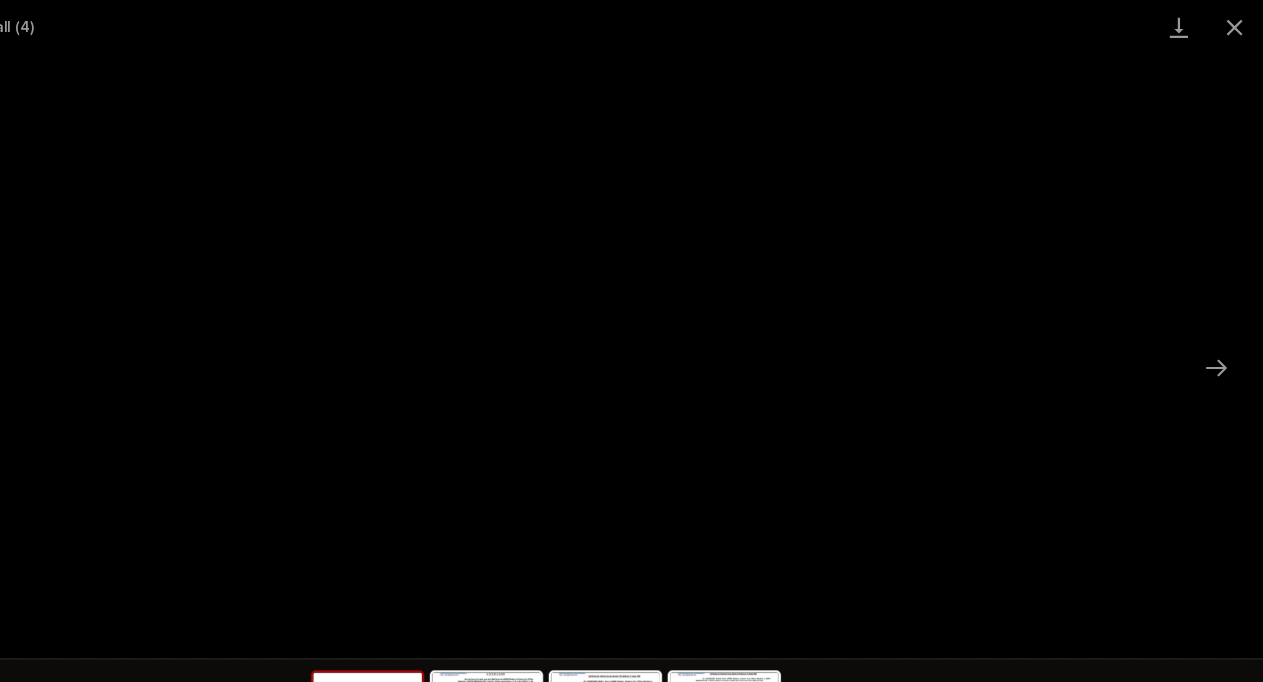 scroll, scrollTop: 9952, scrollLeft: 0, axis: vertical 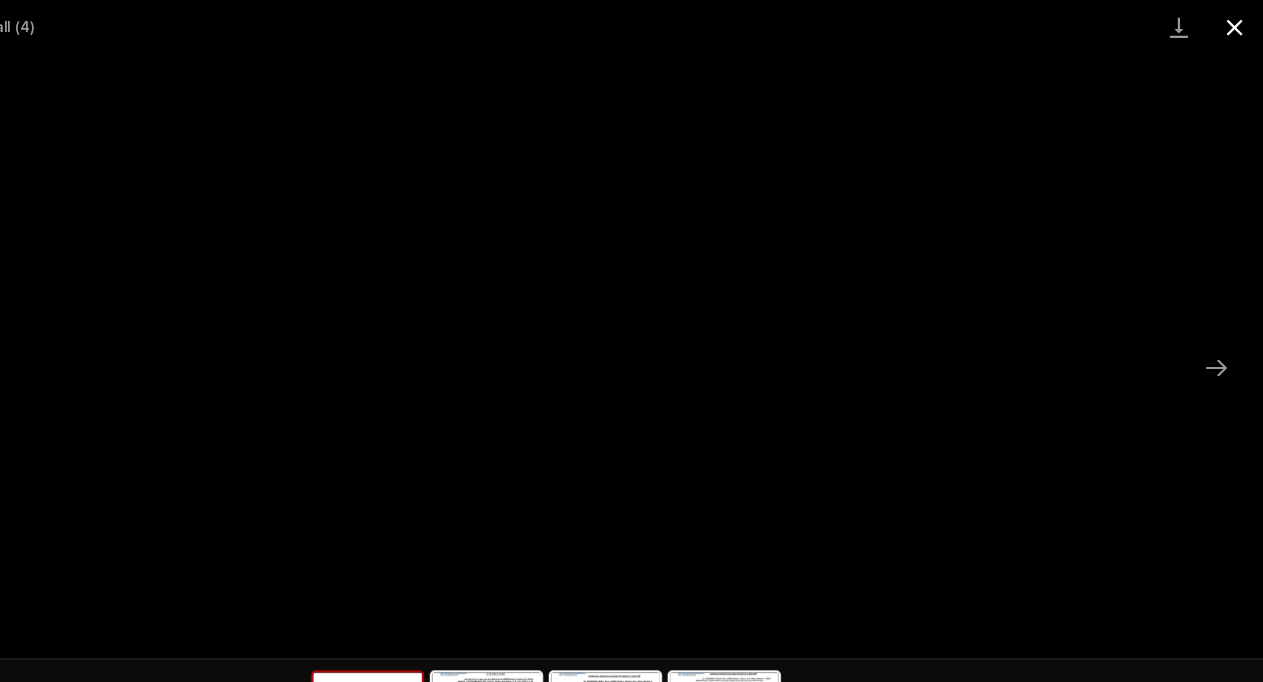 click at bounding box center [1238, 23] 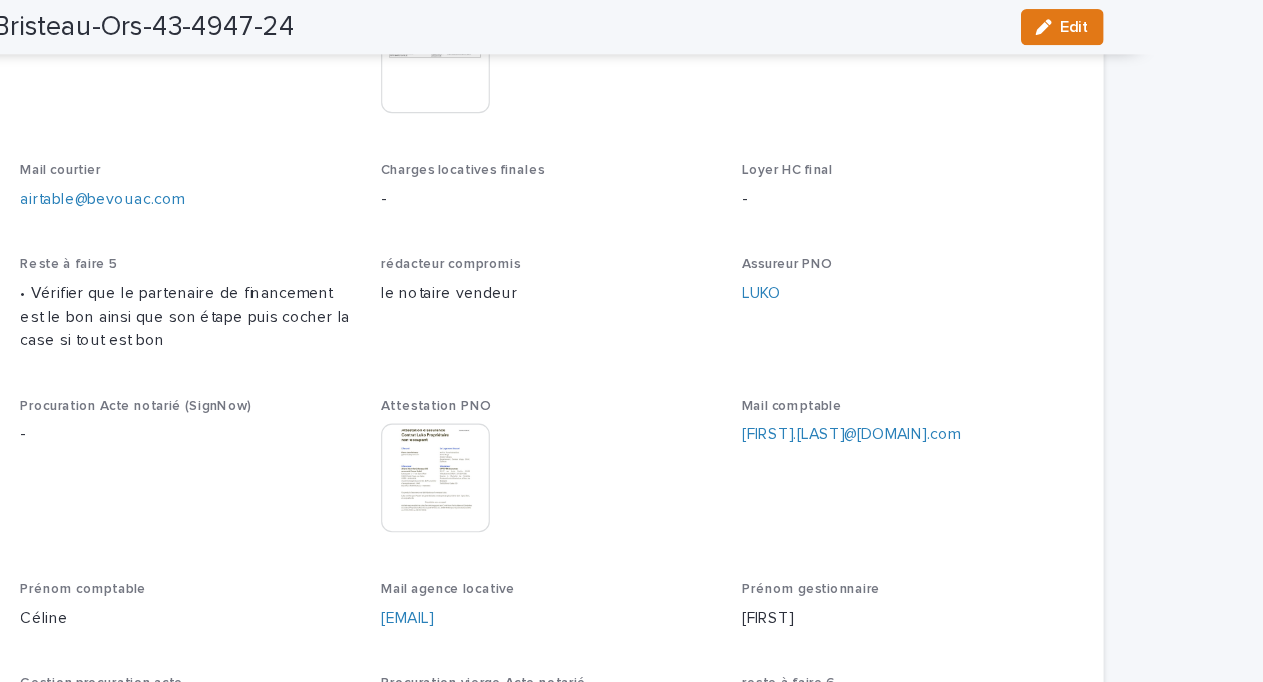 scroll, scrollTop: 10047, scrollLeft: 0, axis: vertical 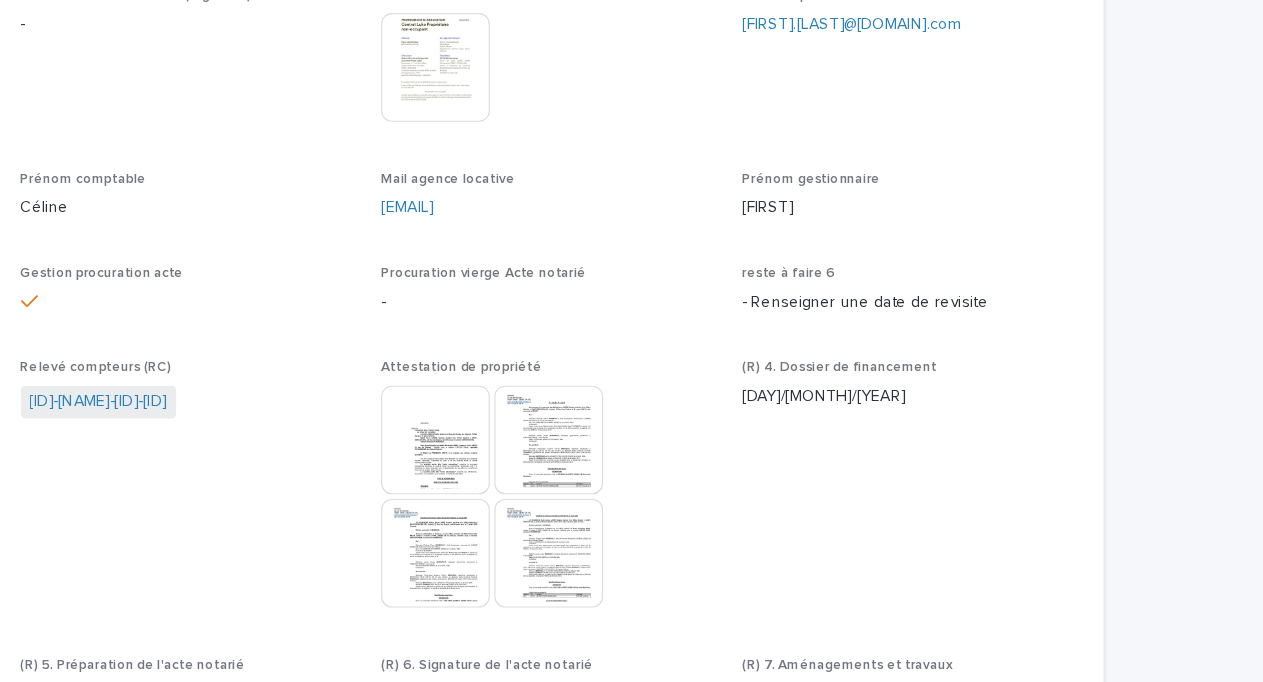 click at bounding box center (532, 468) 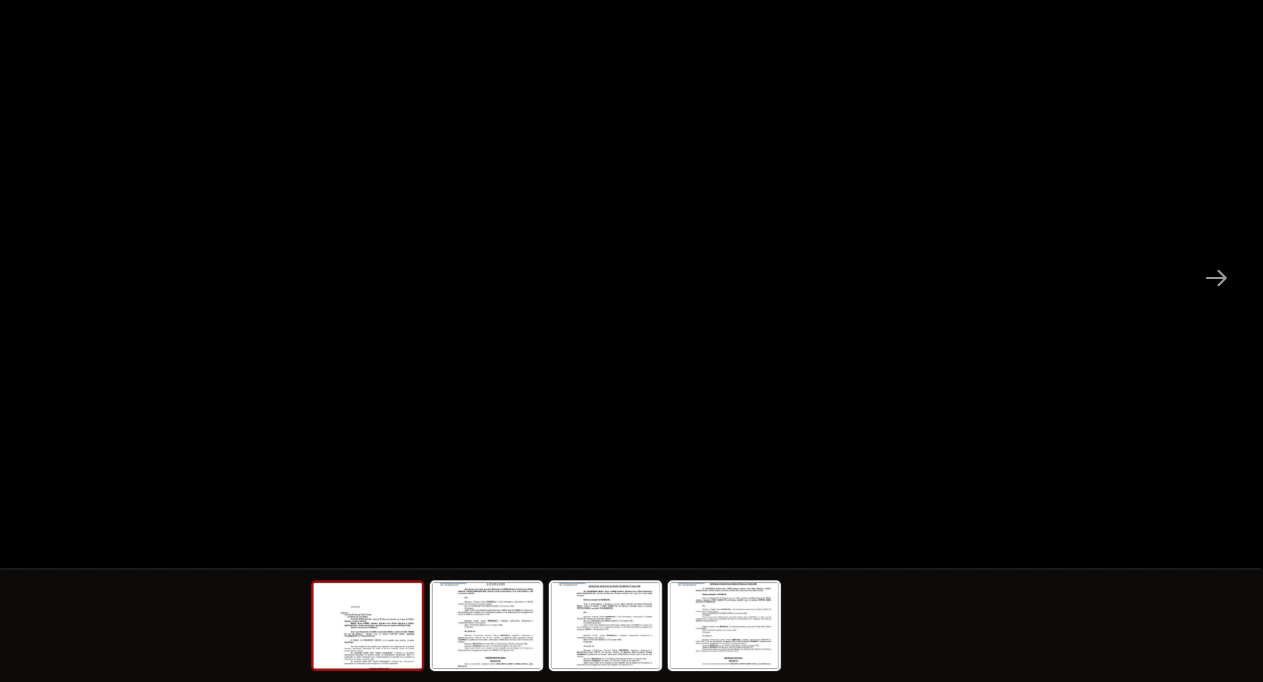 scroll, scrollTop: 0, scrollLeft: 0, axis: both 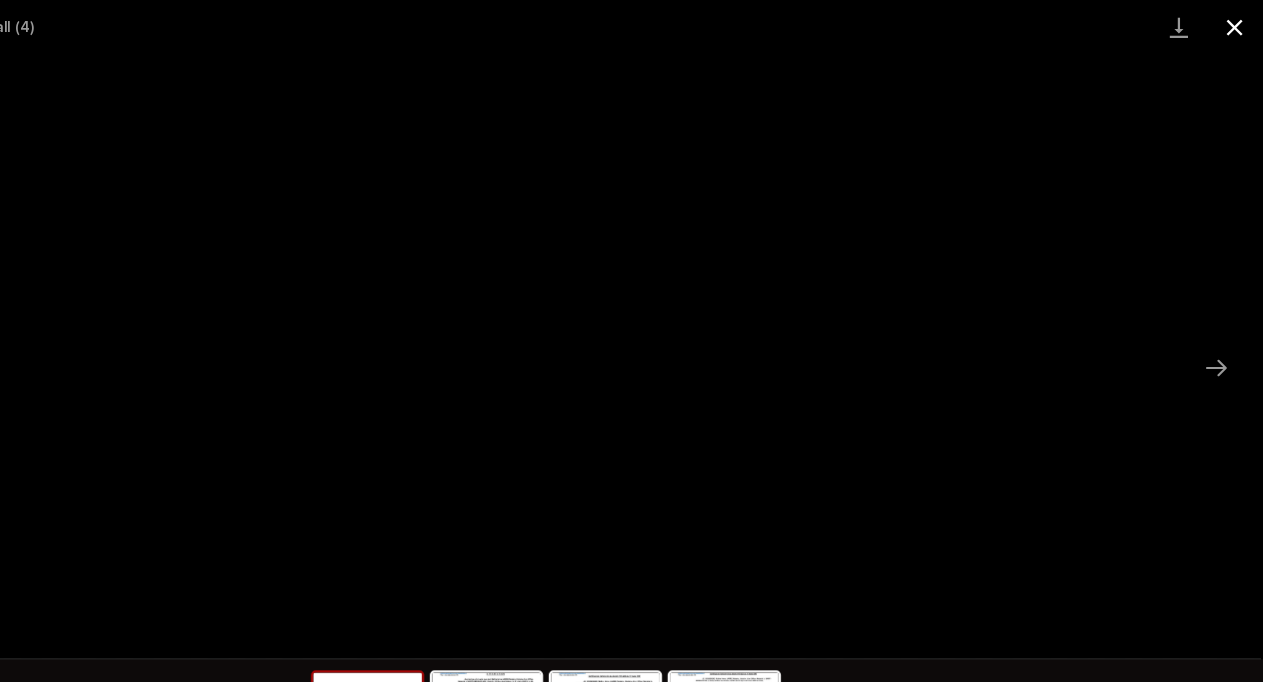 click at bounding box center [1238, 23] 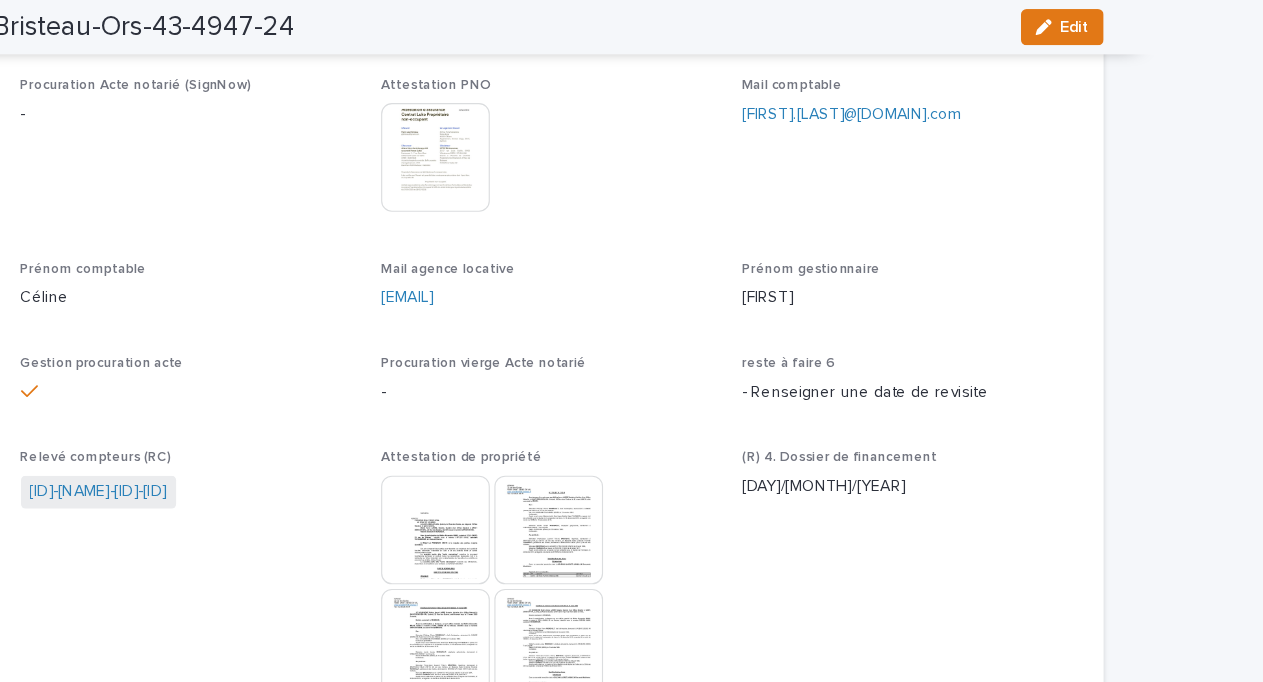 scroll, scrollTop: 0, scrollLeft: 0, axis: both 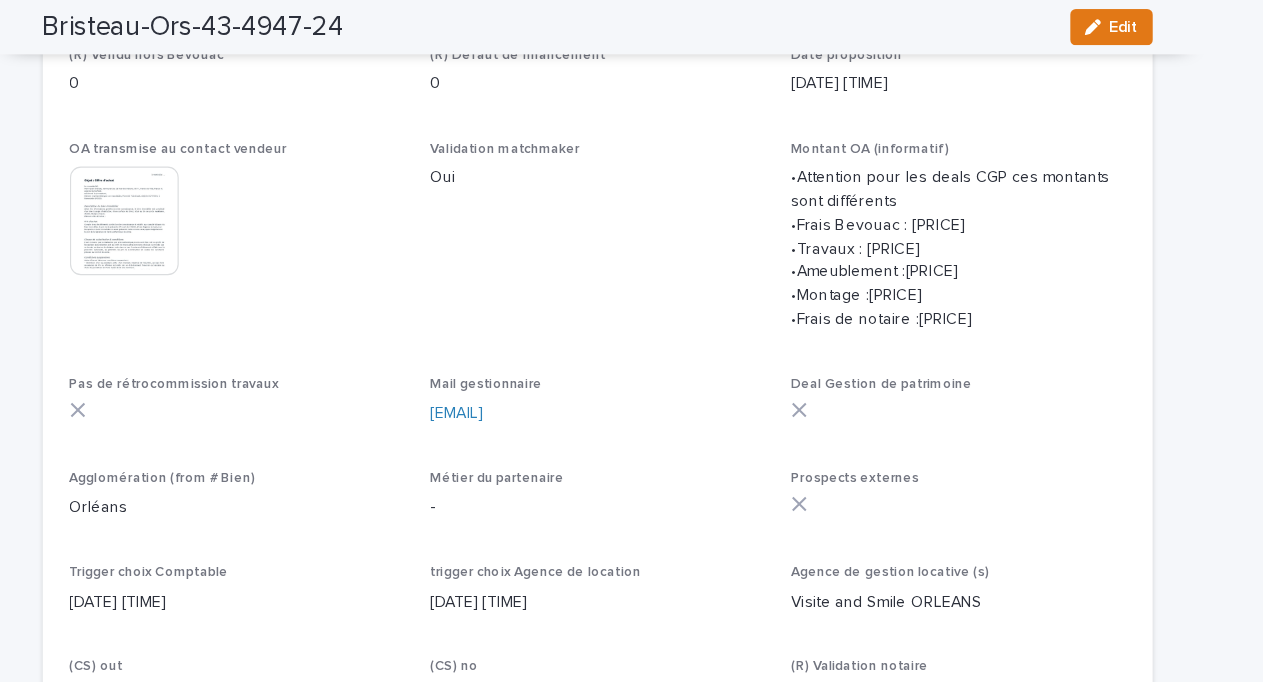 click at bounding box center (214, 195) 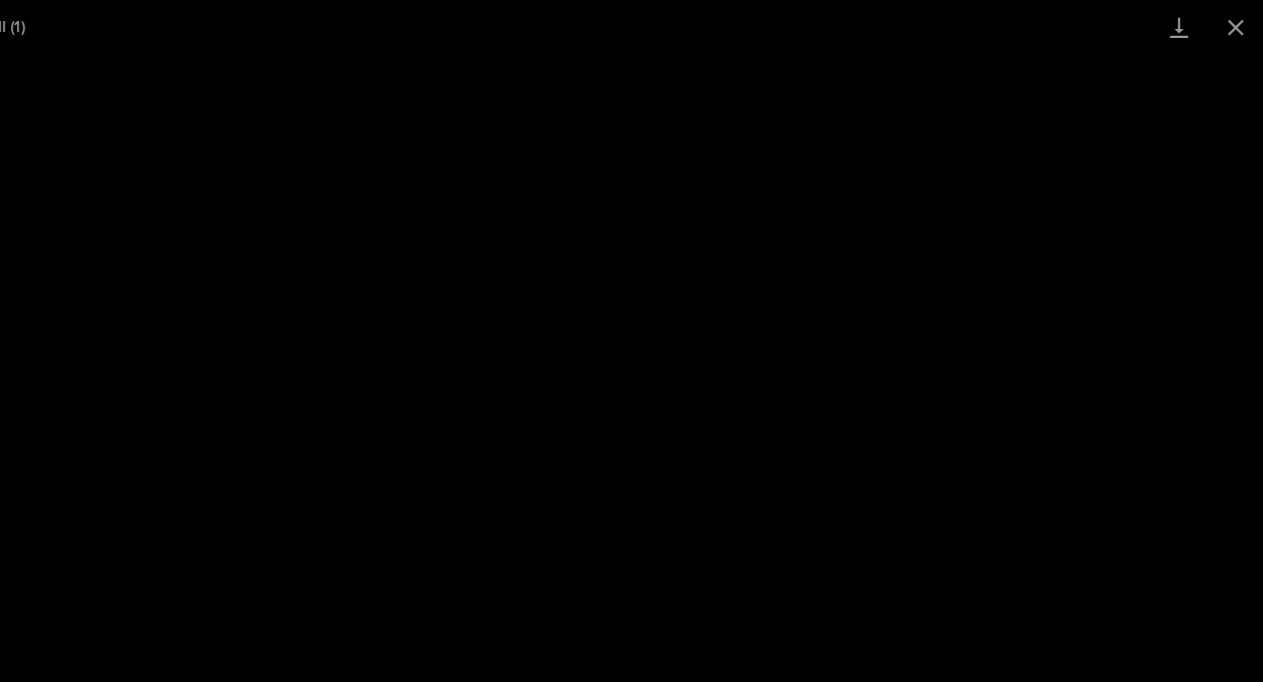 scroll, scrollTop: 0, scrollLeft: 0, axis: both 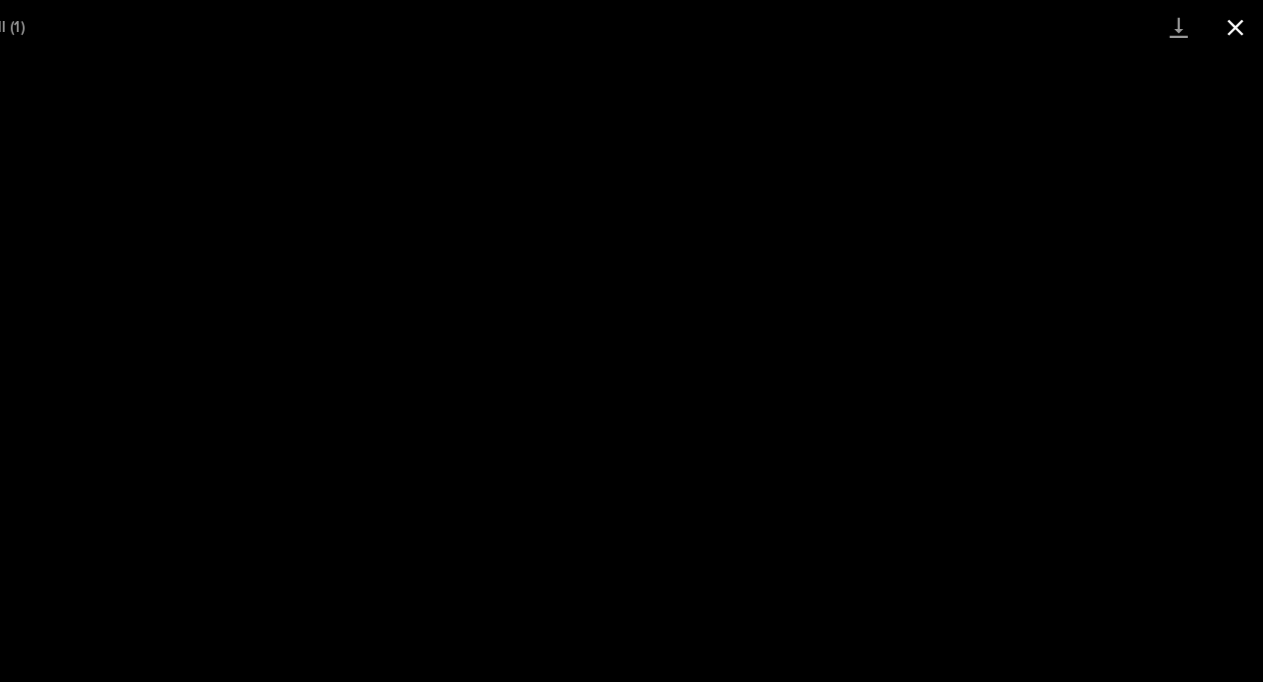 click at bounding box center (1238, 23) 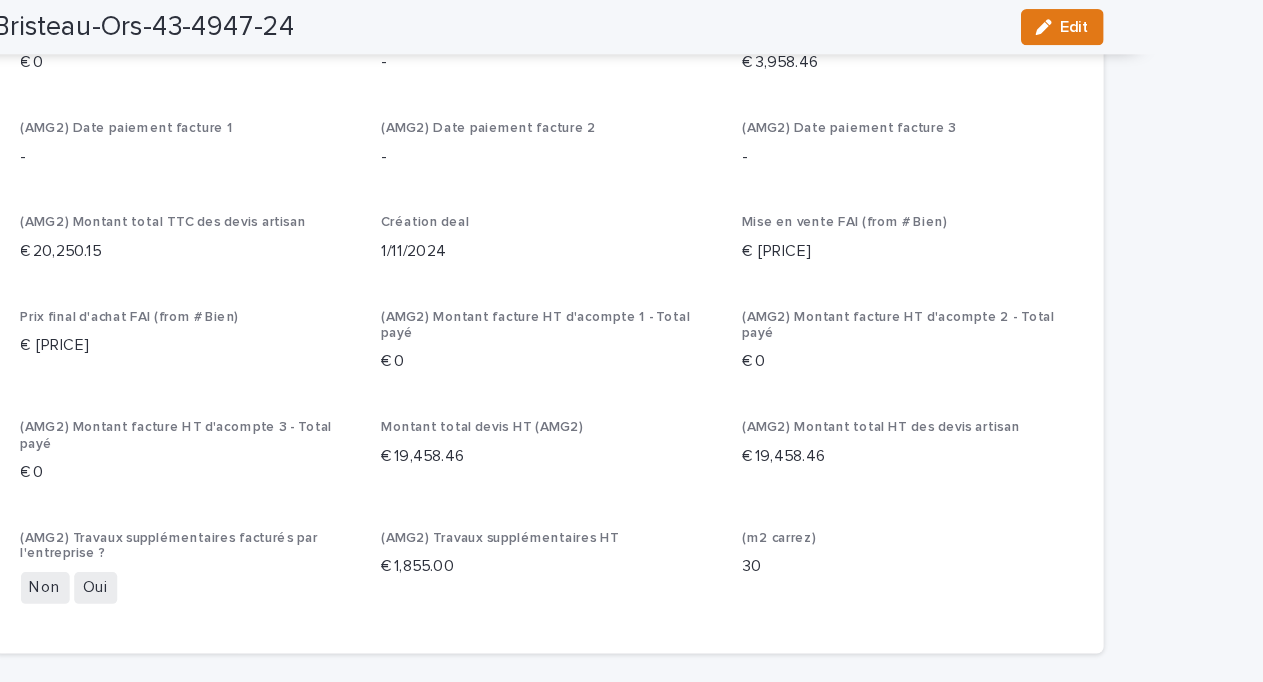 scroll, scrollTop: 14368, scrollLeft: 0, axis: vertical 